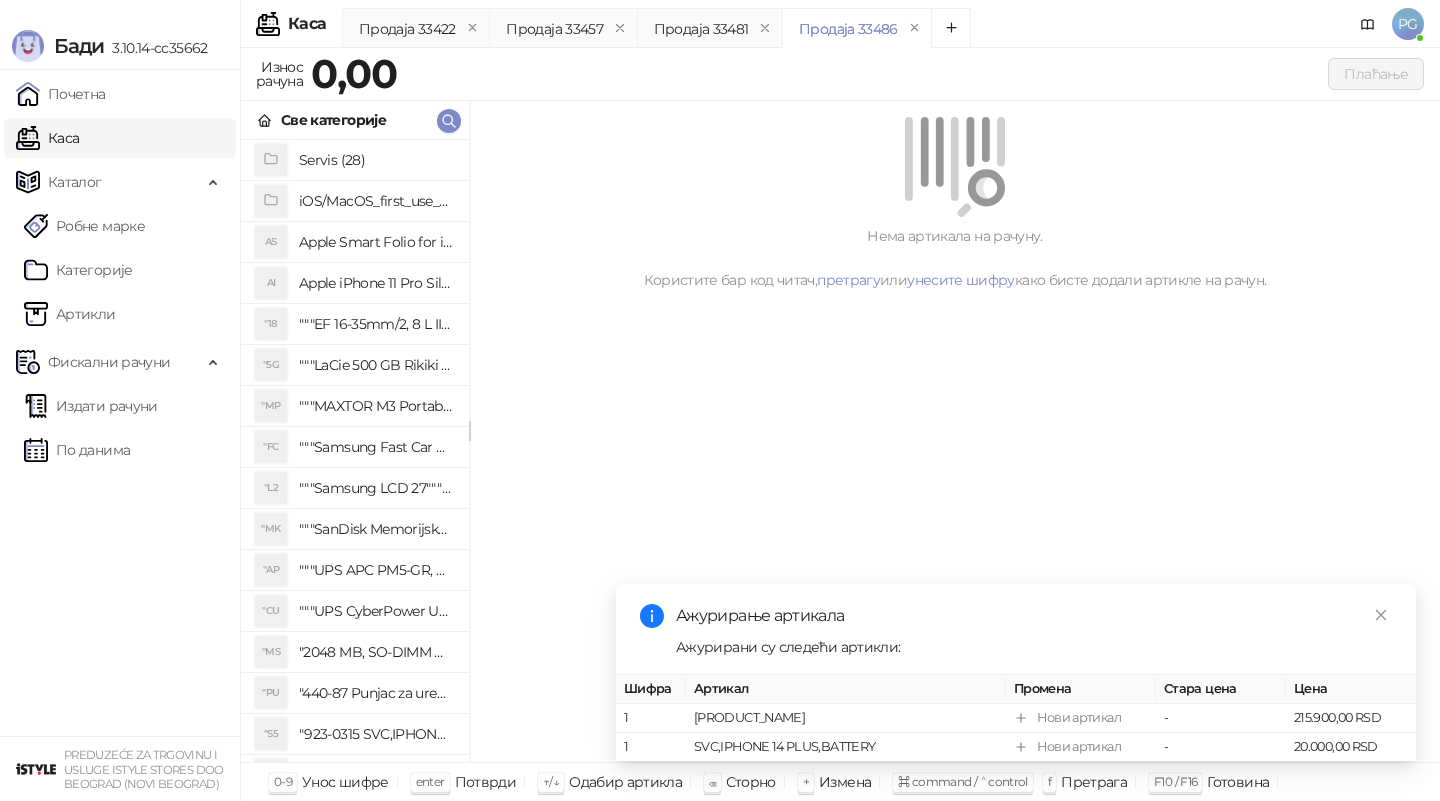 scroll, scrollTop: 0, scrollLeft: 0, axis: both 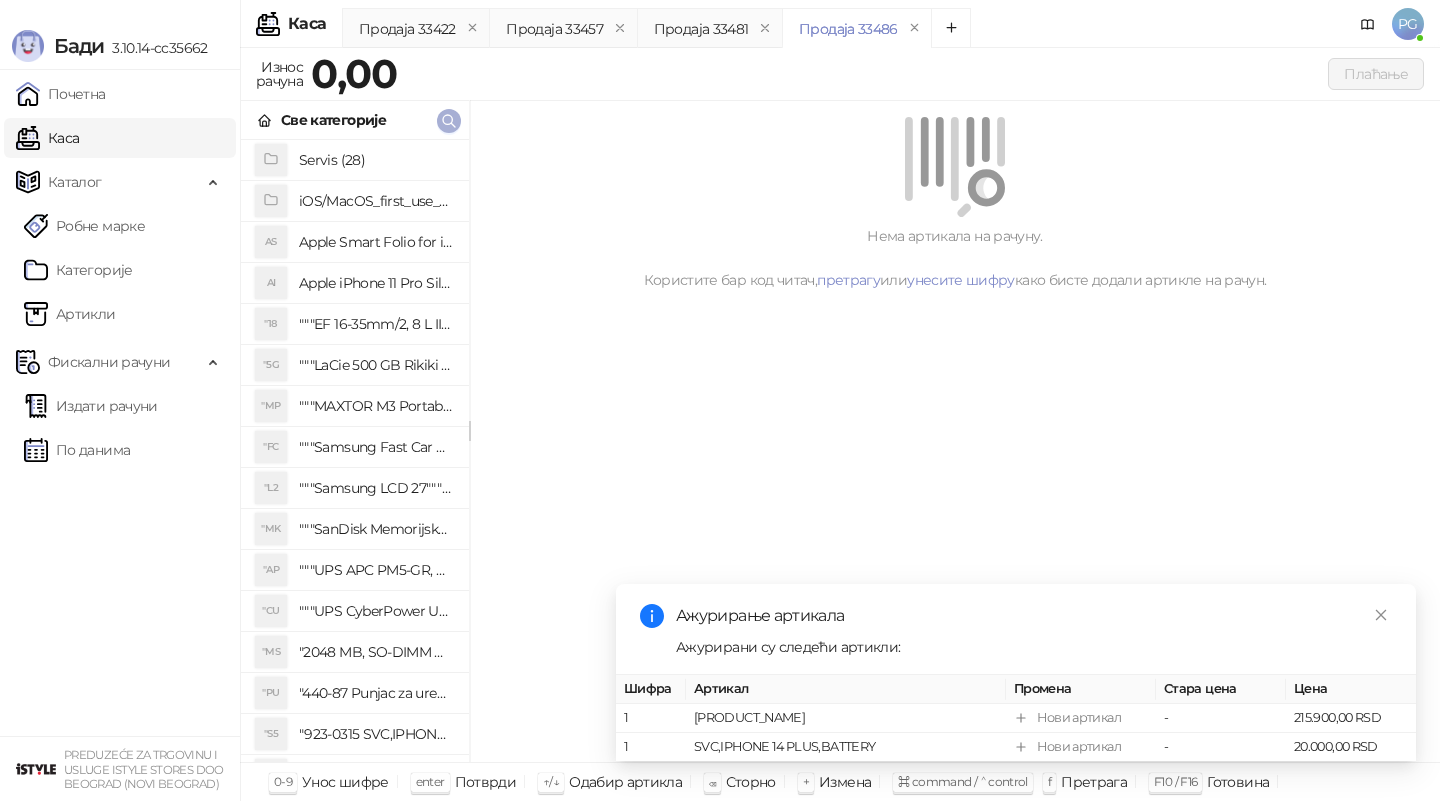 click 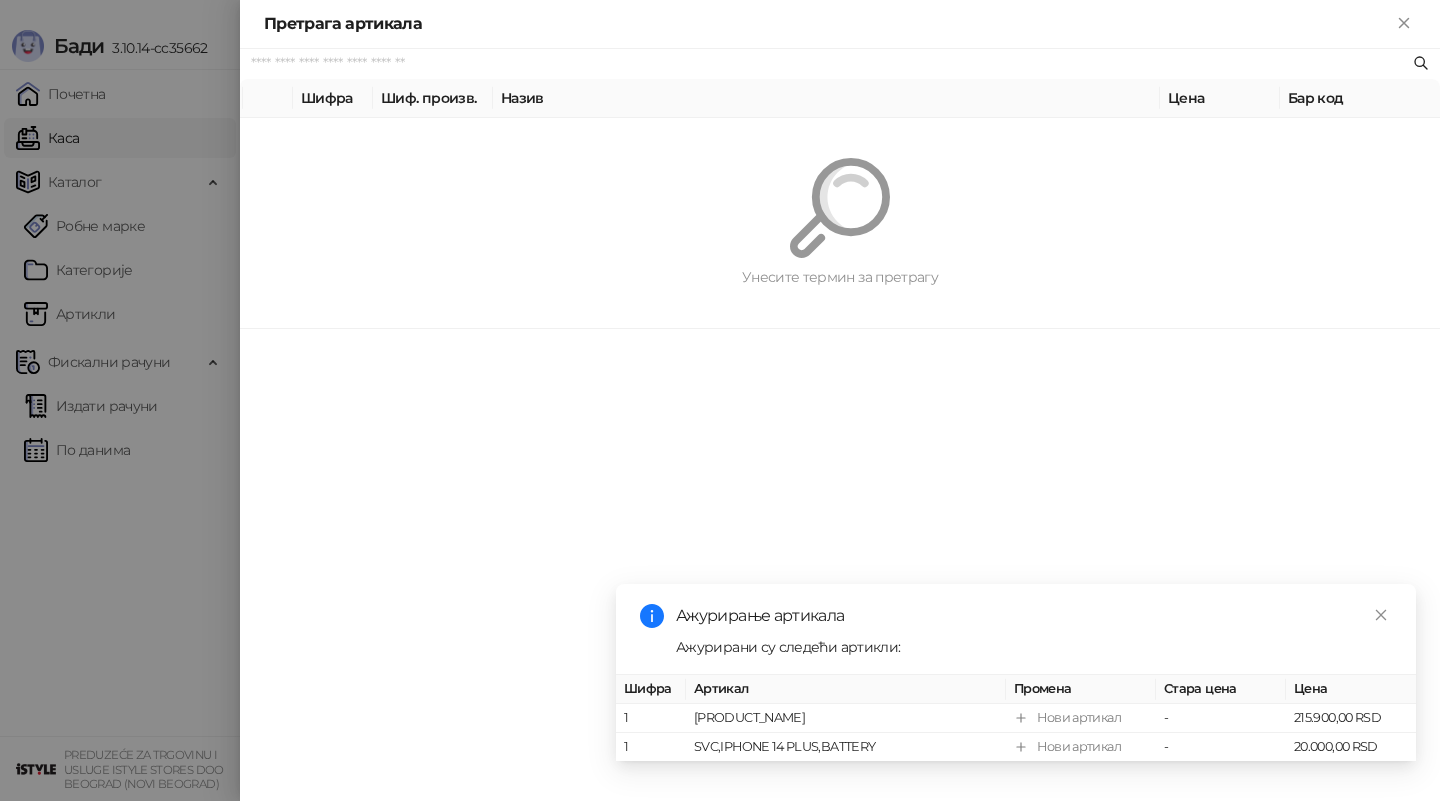 paste on "*********" 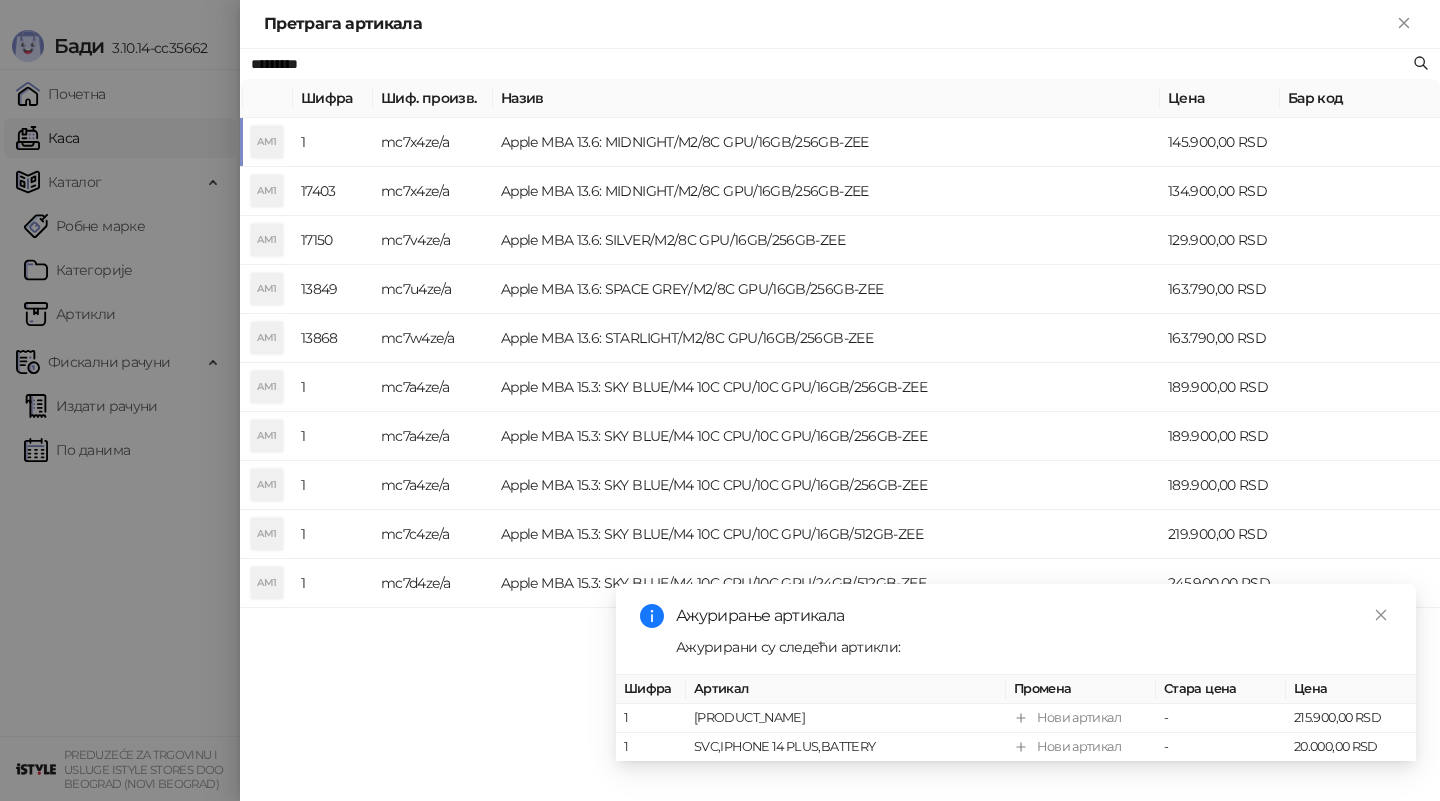 type on "*********" 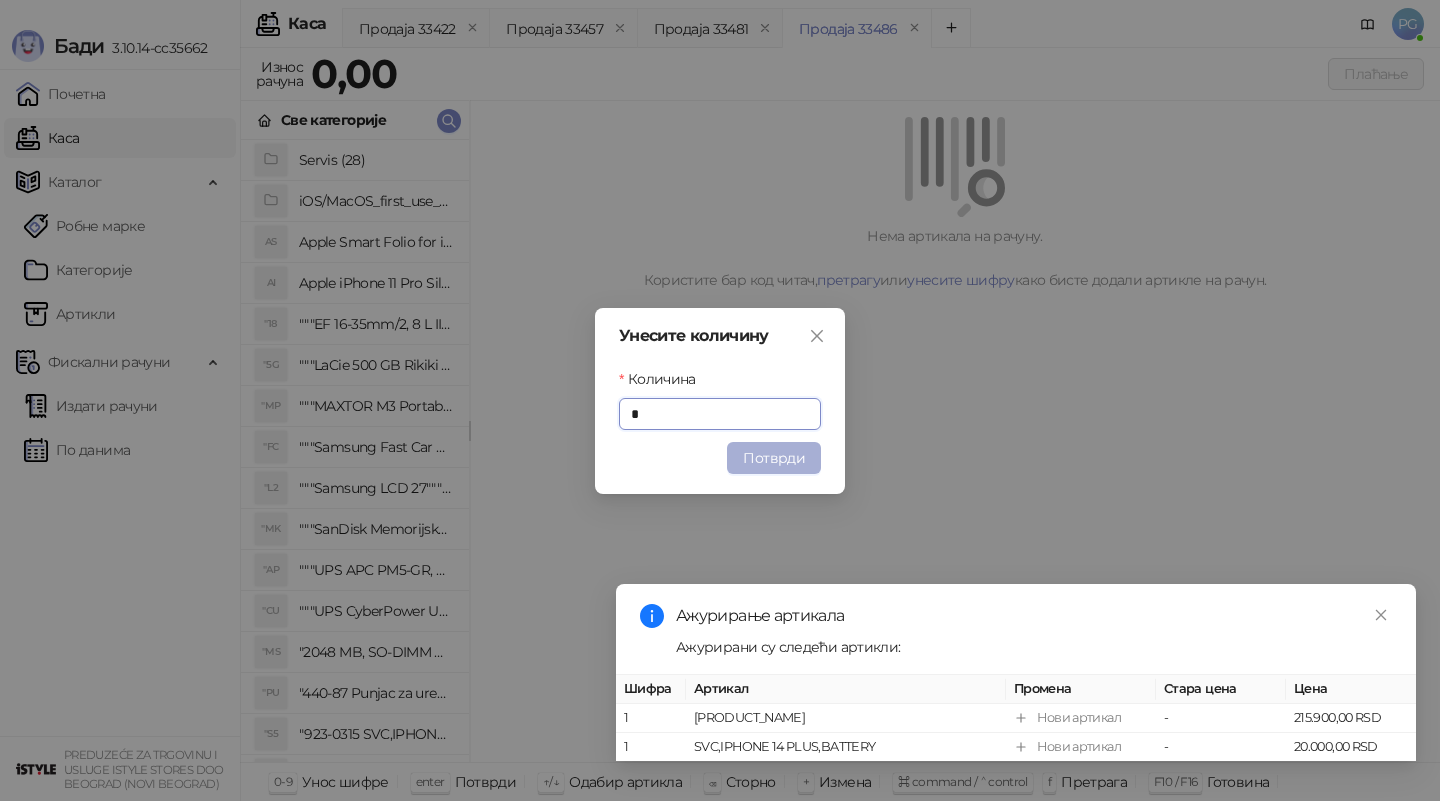 click on "Потврди" at bounding box center (774, 458) 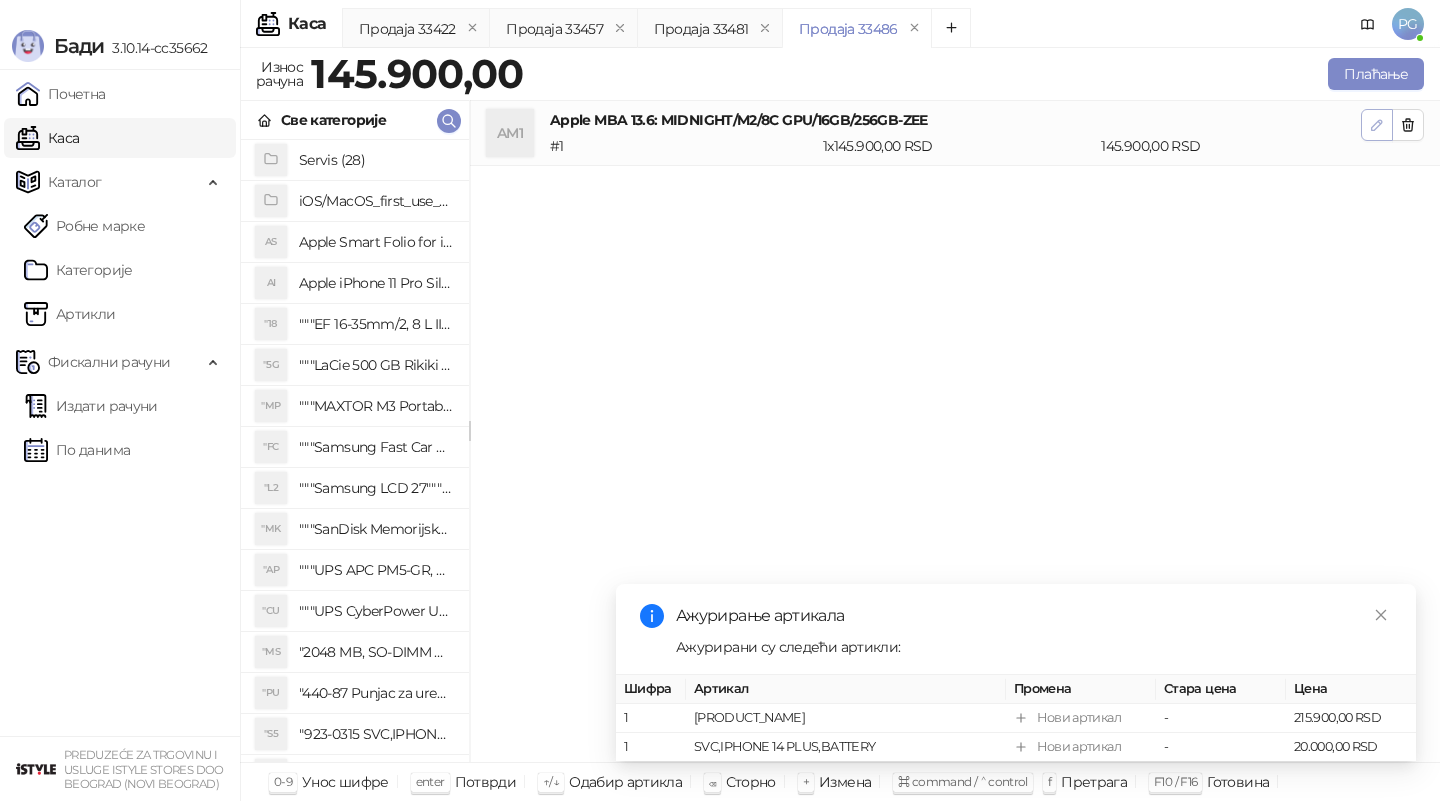 click at bounding box center (1377, 125) 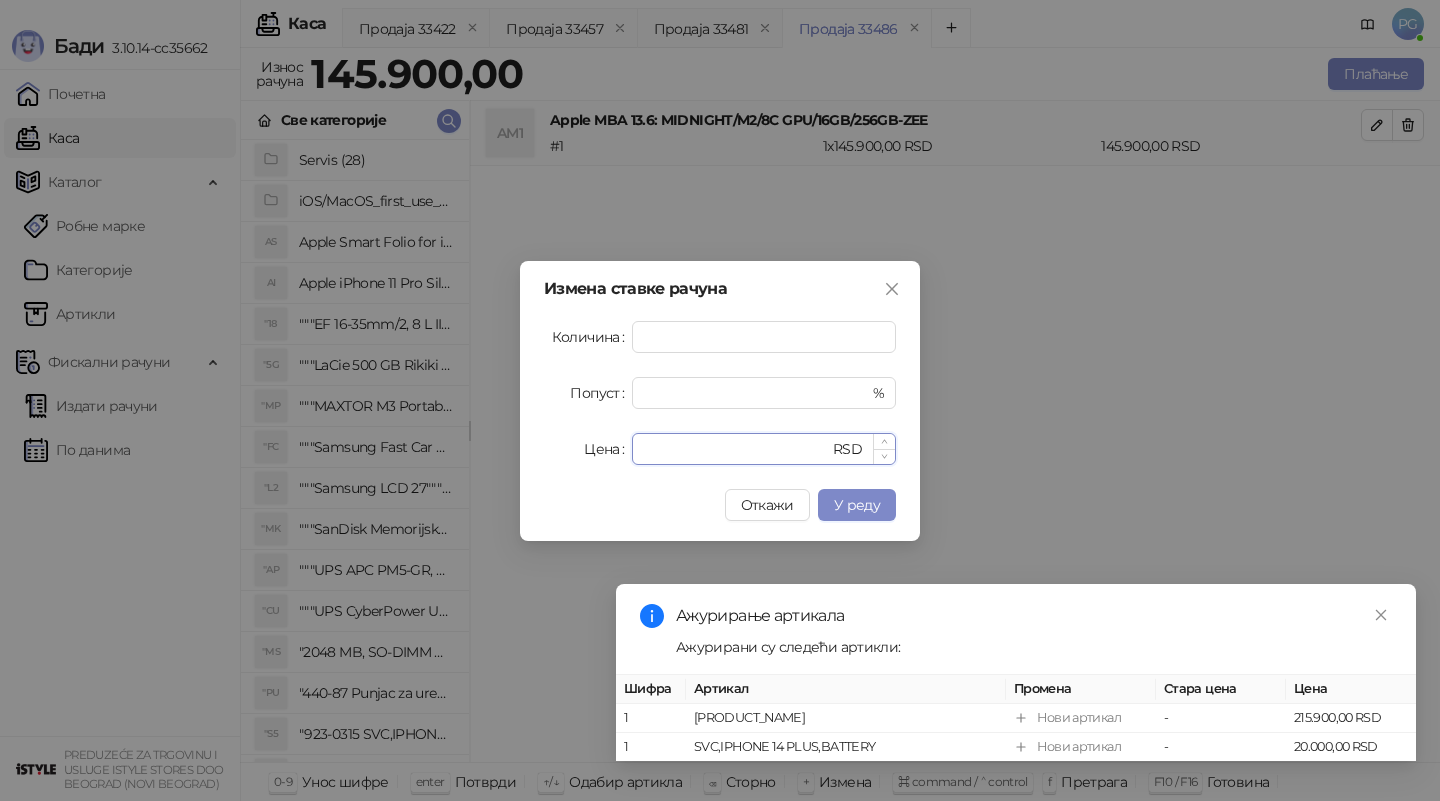 drag, startPoint x: 695, startPoint y: 451, endPoint x: 640, endPoint y: 451, distance: 55 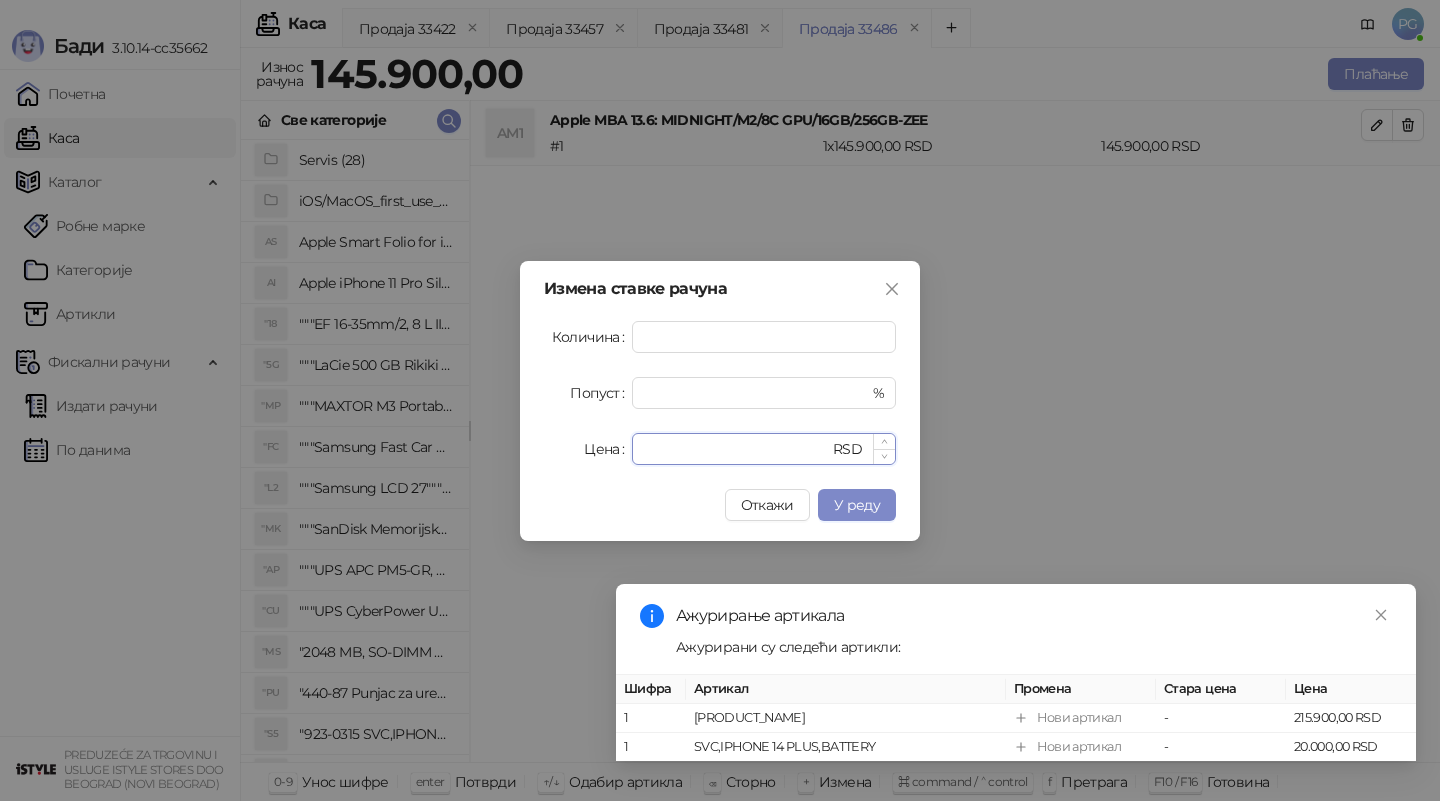 type on "******" 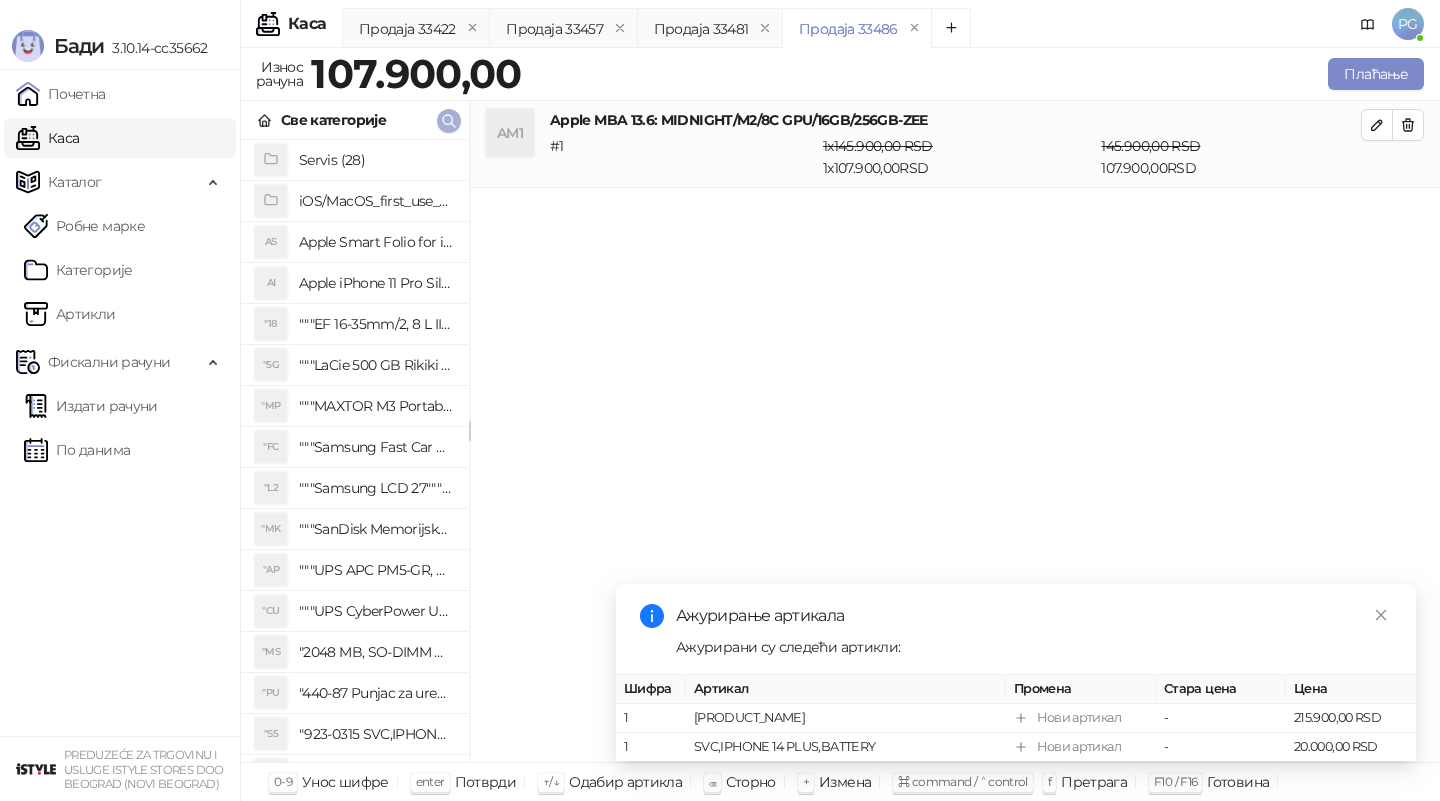 click 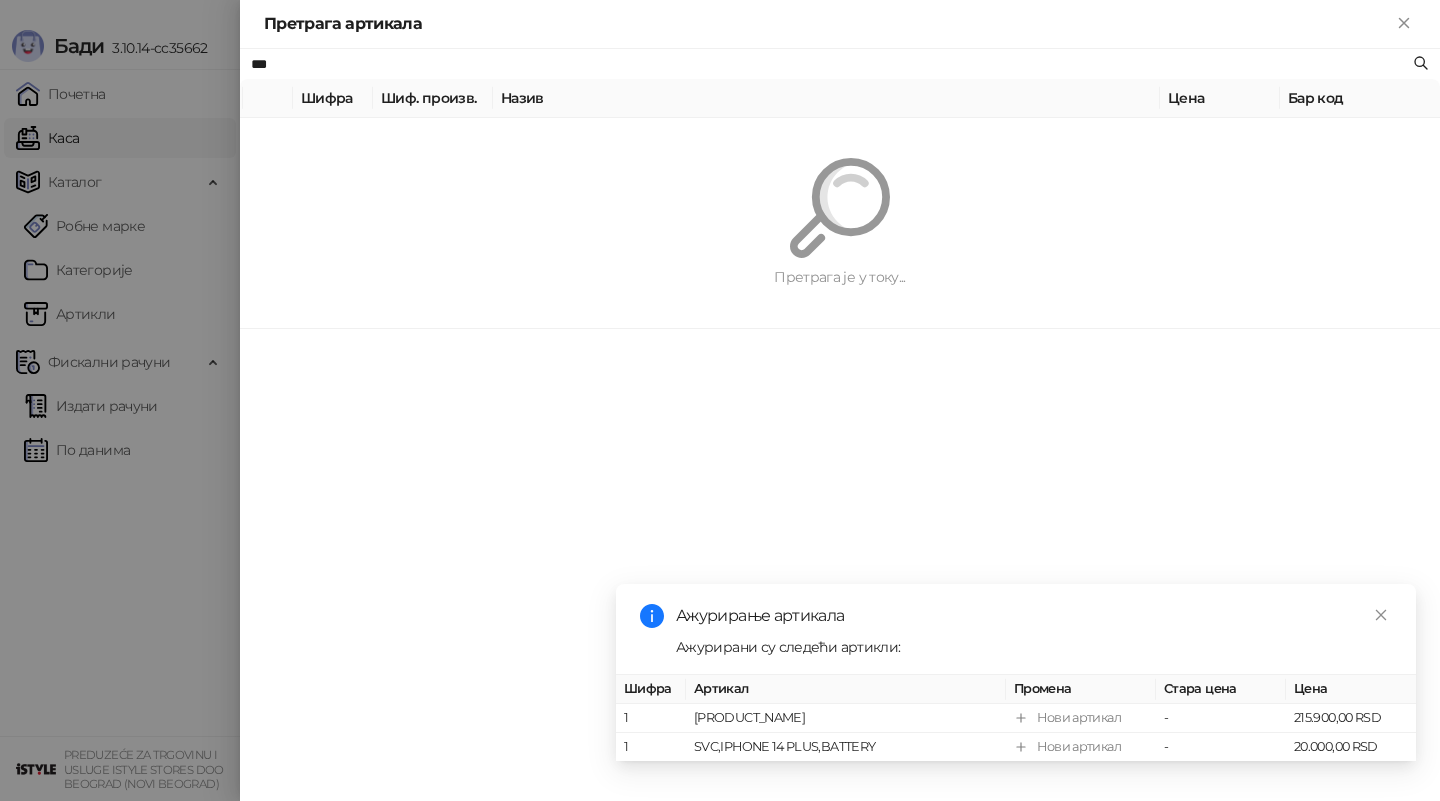 type on "***" 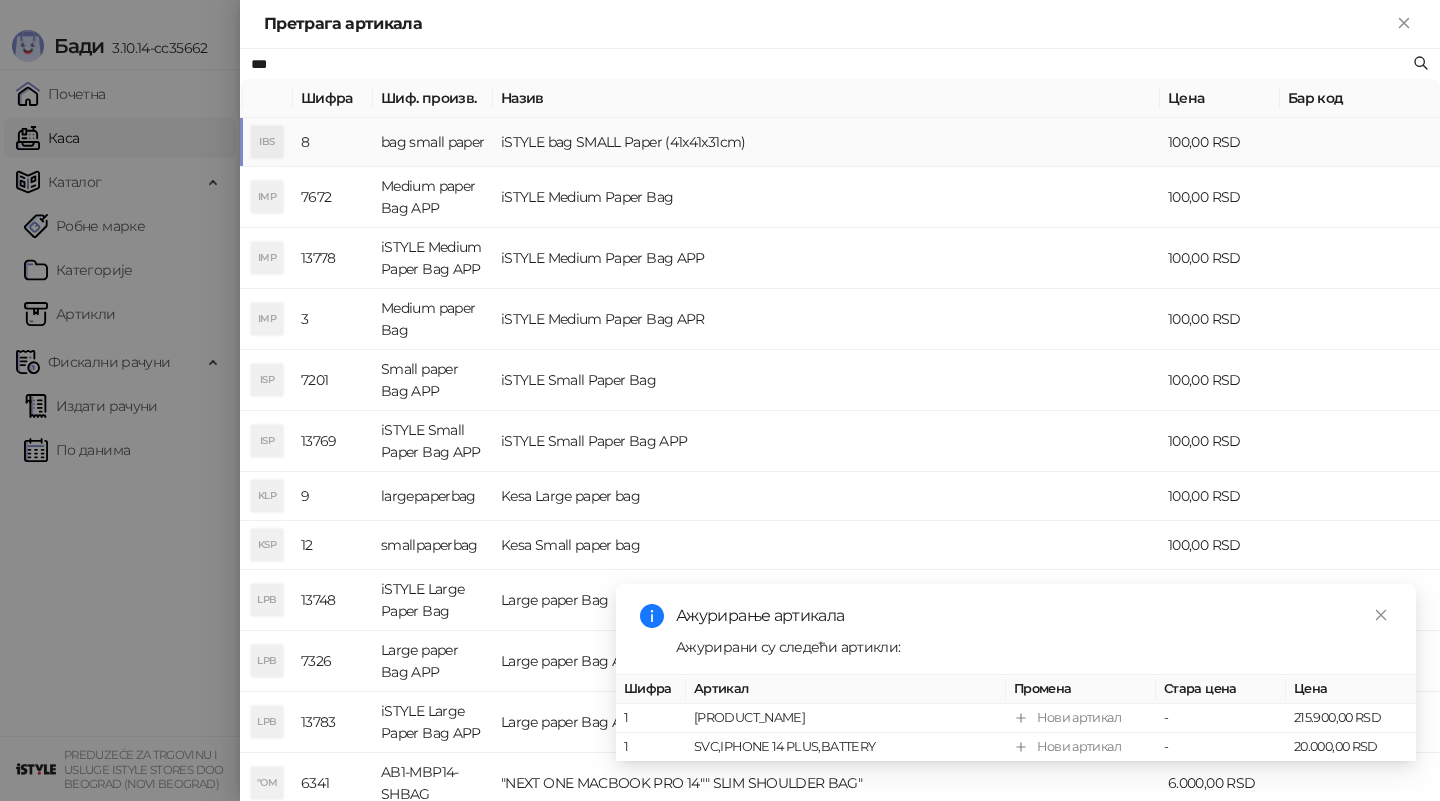 click on "iSTYLE bag SMALL Paper (41x41x31cm)" at bounding box center (826, 142) 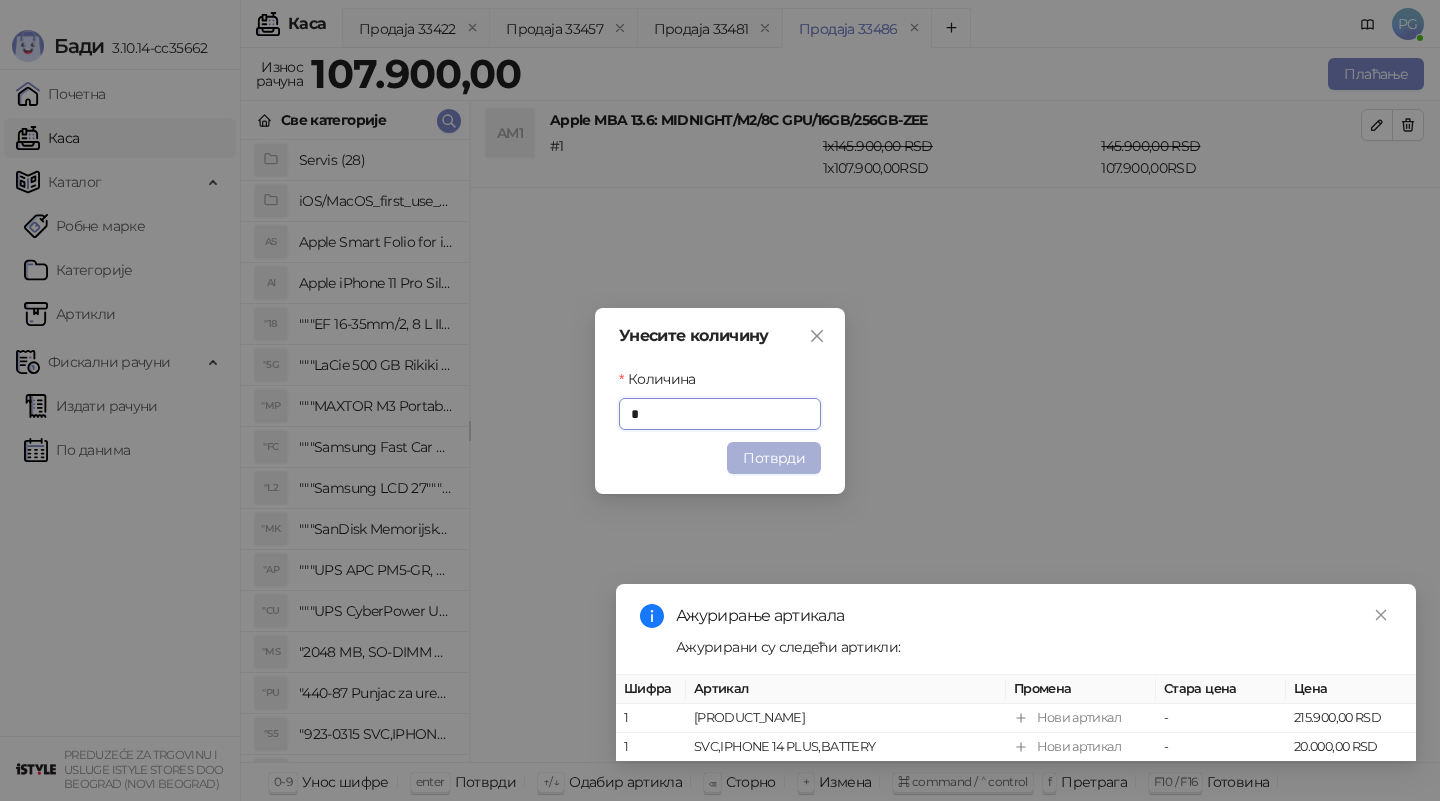 click on "Потврди" at bounding box center [774, 458] 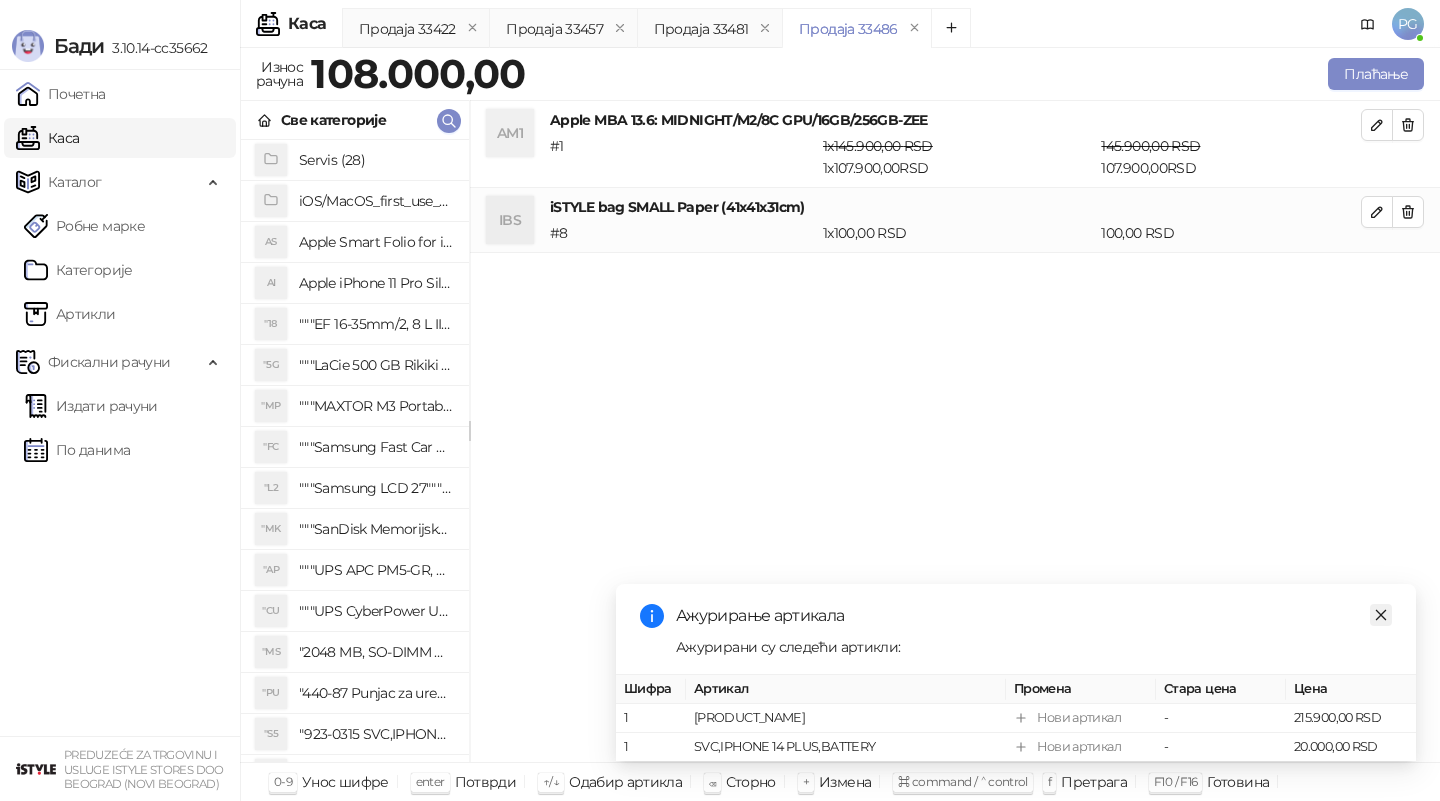 click at bounding box center (1381, 615) 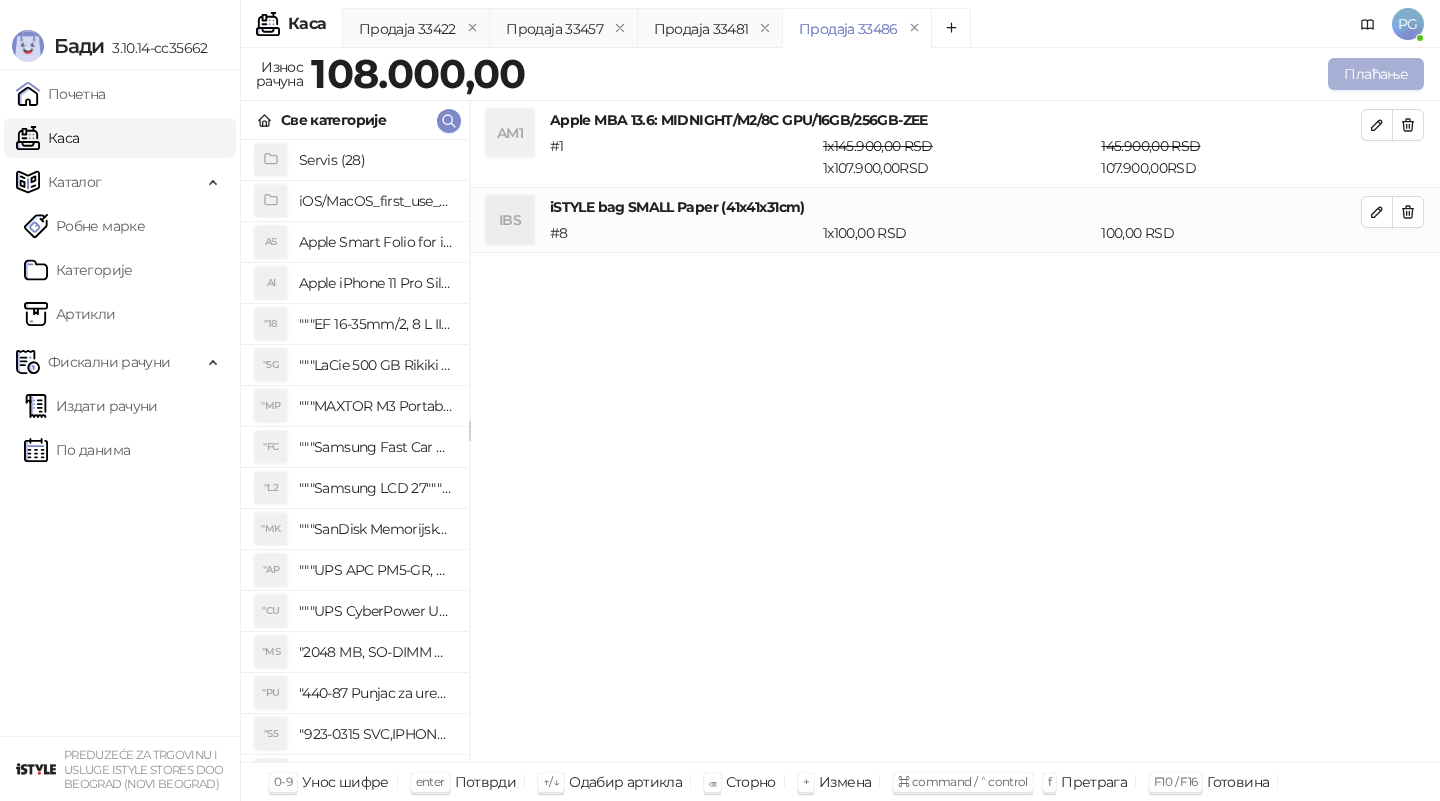 click on "Плаћање" at bounding box center (1376, 74) 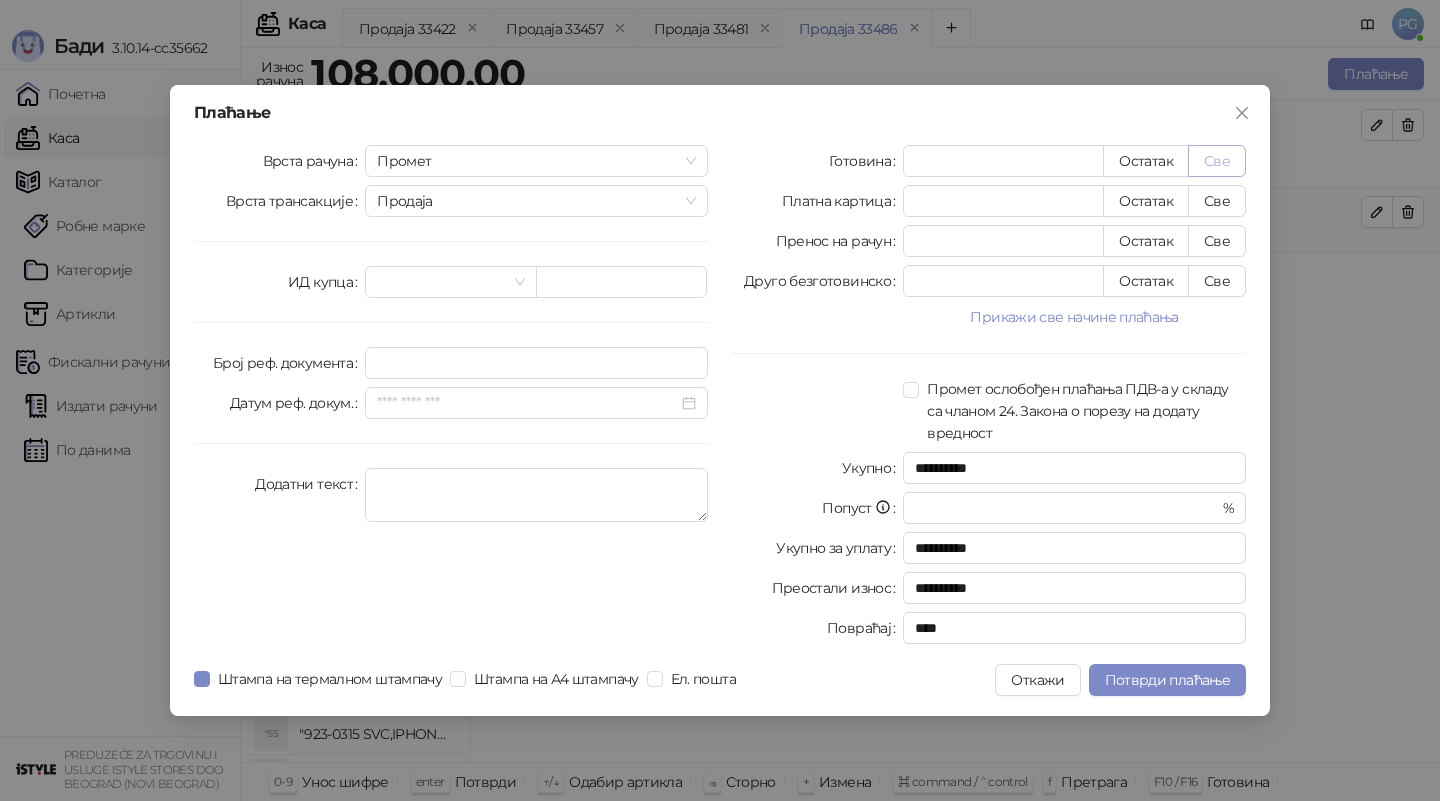 click on "Све" at bounding box center (1217, 161) 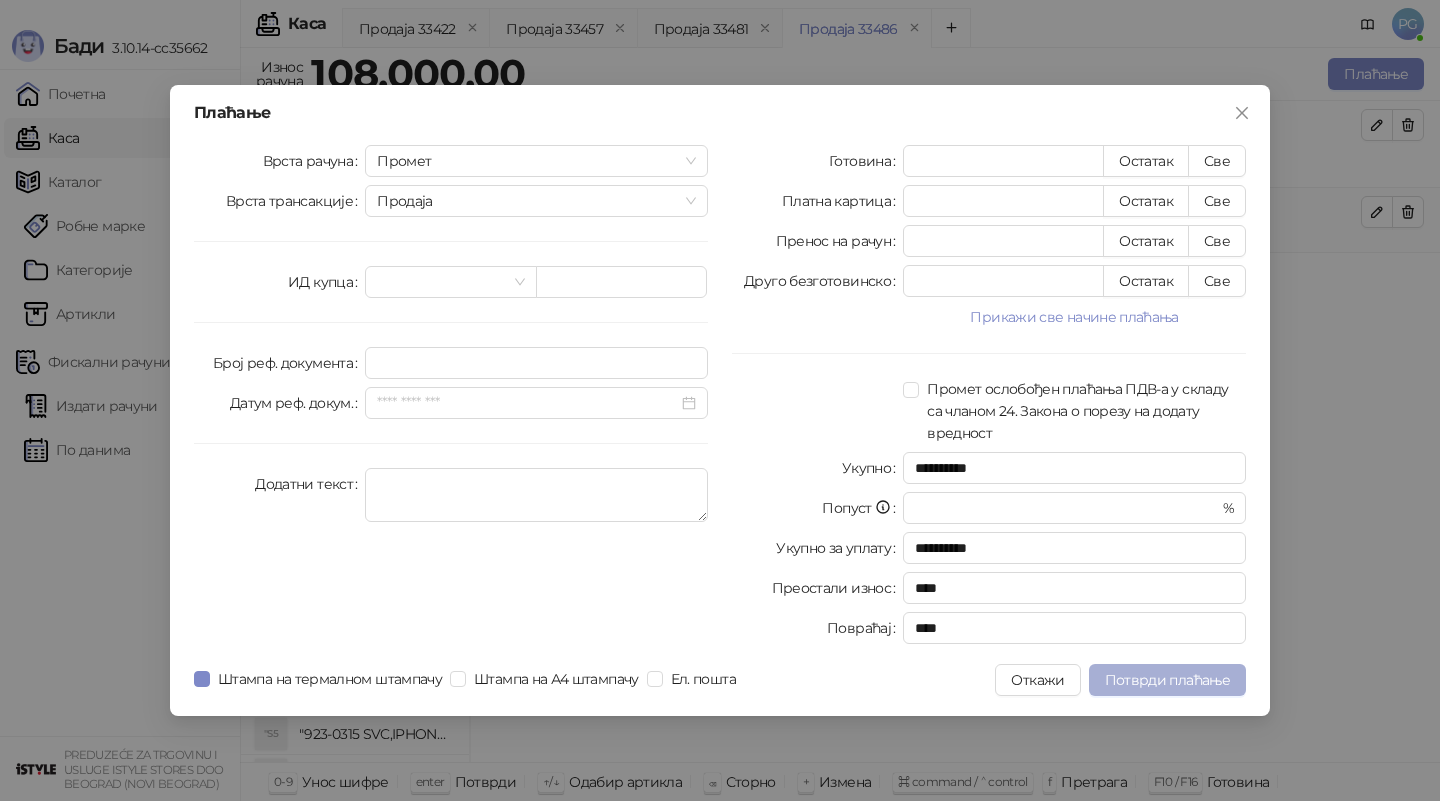 click on "Потврди плаћање" at bounding box center [1167, 680] 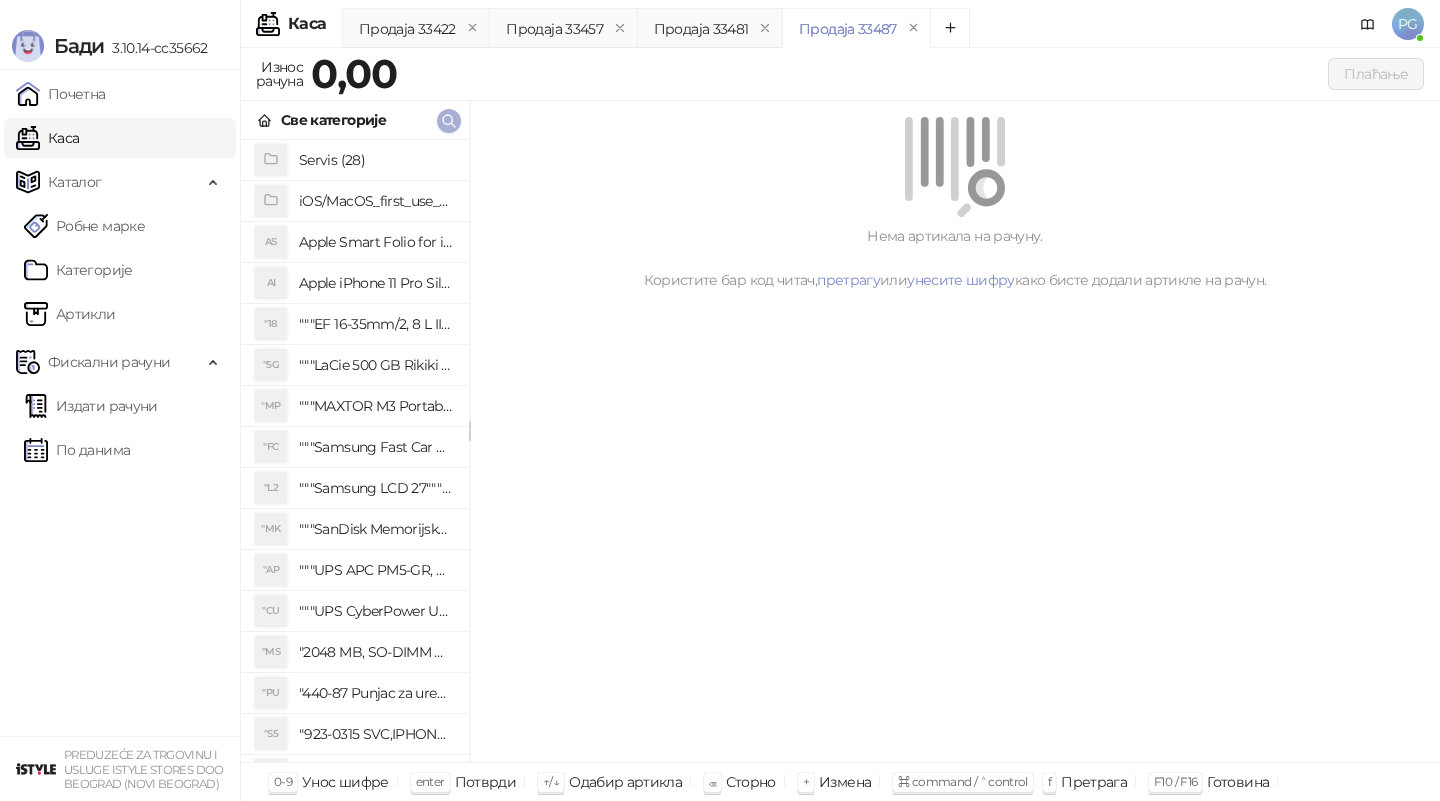 click at bounding box center (449, 120) 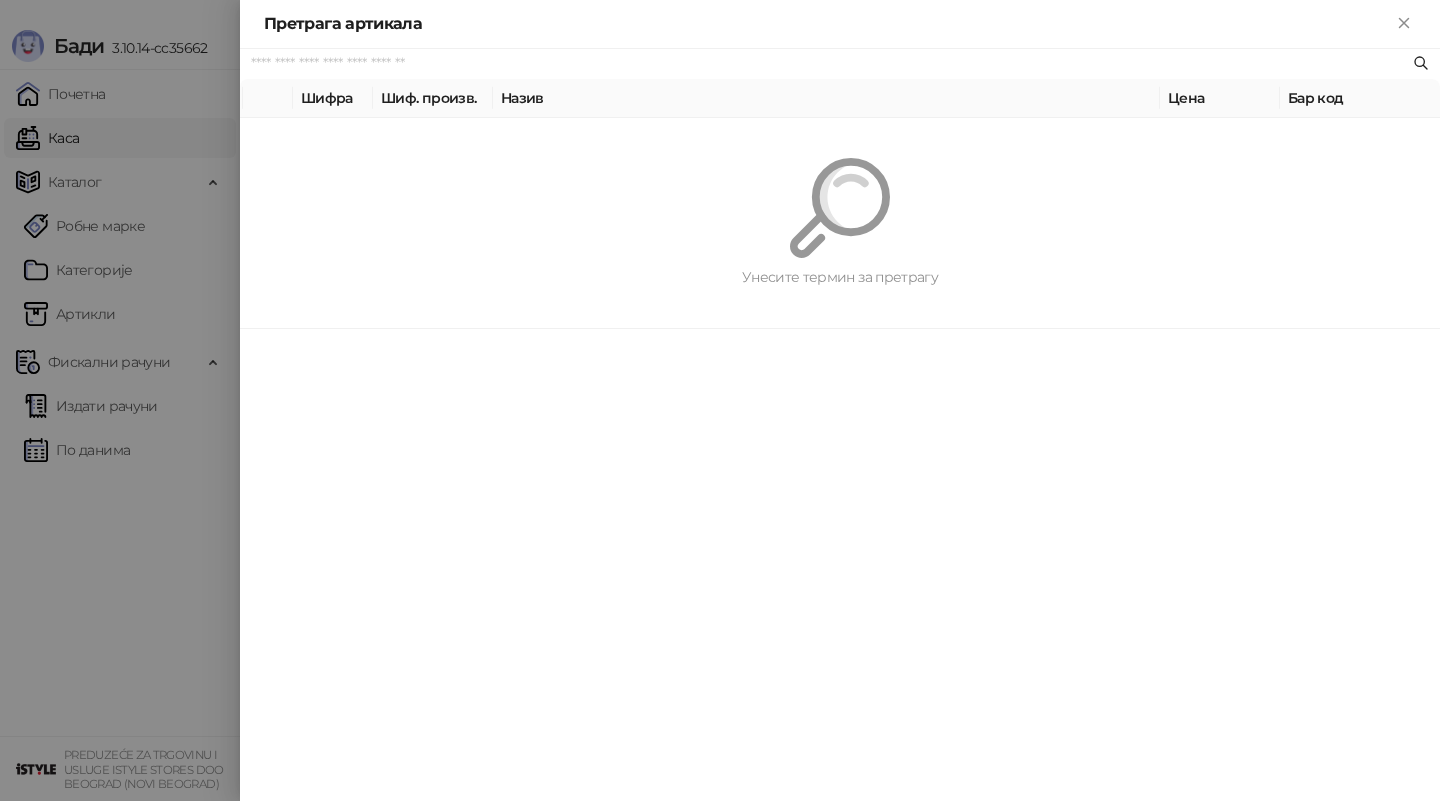 paste on "*********" 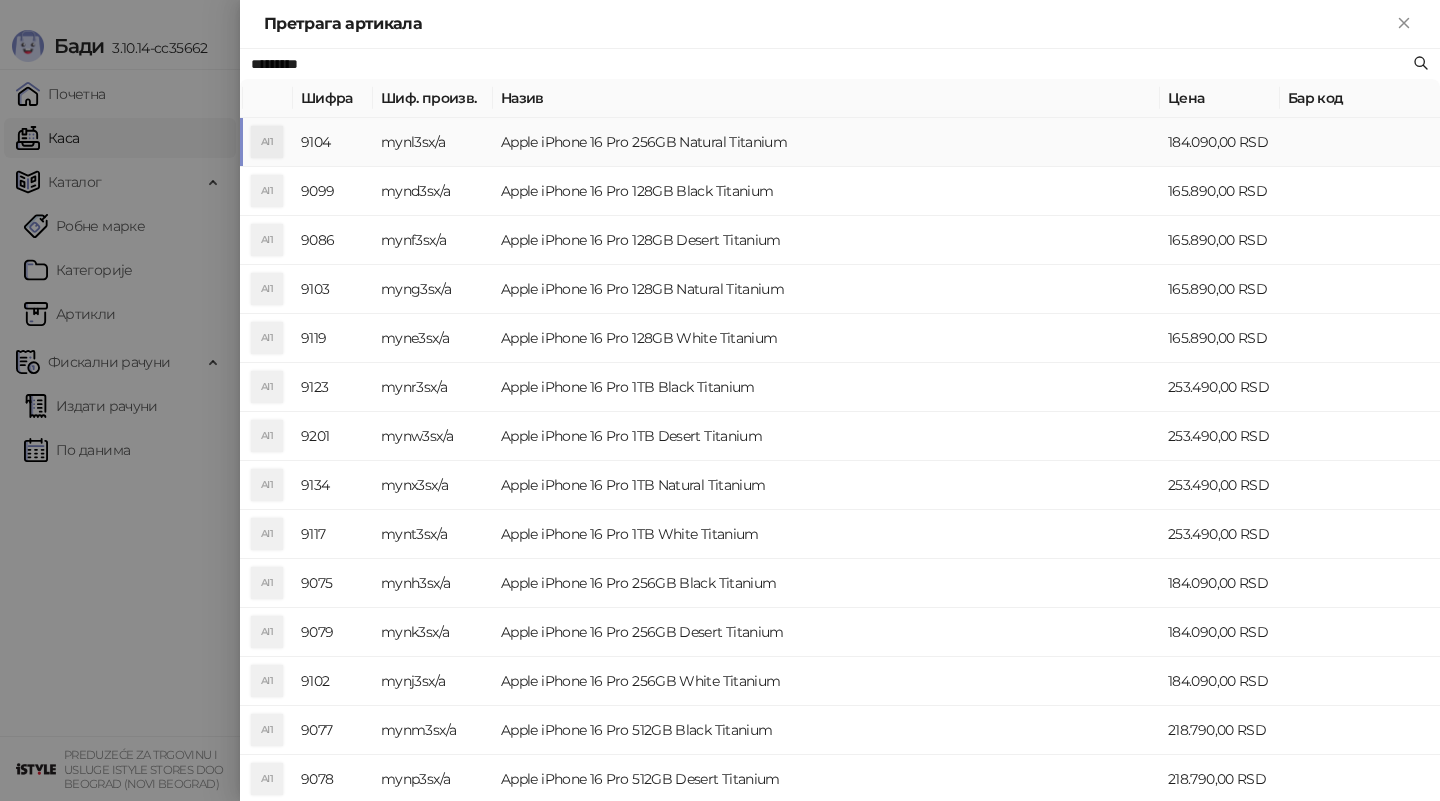 type on "*********" 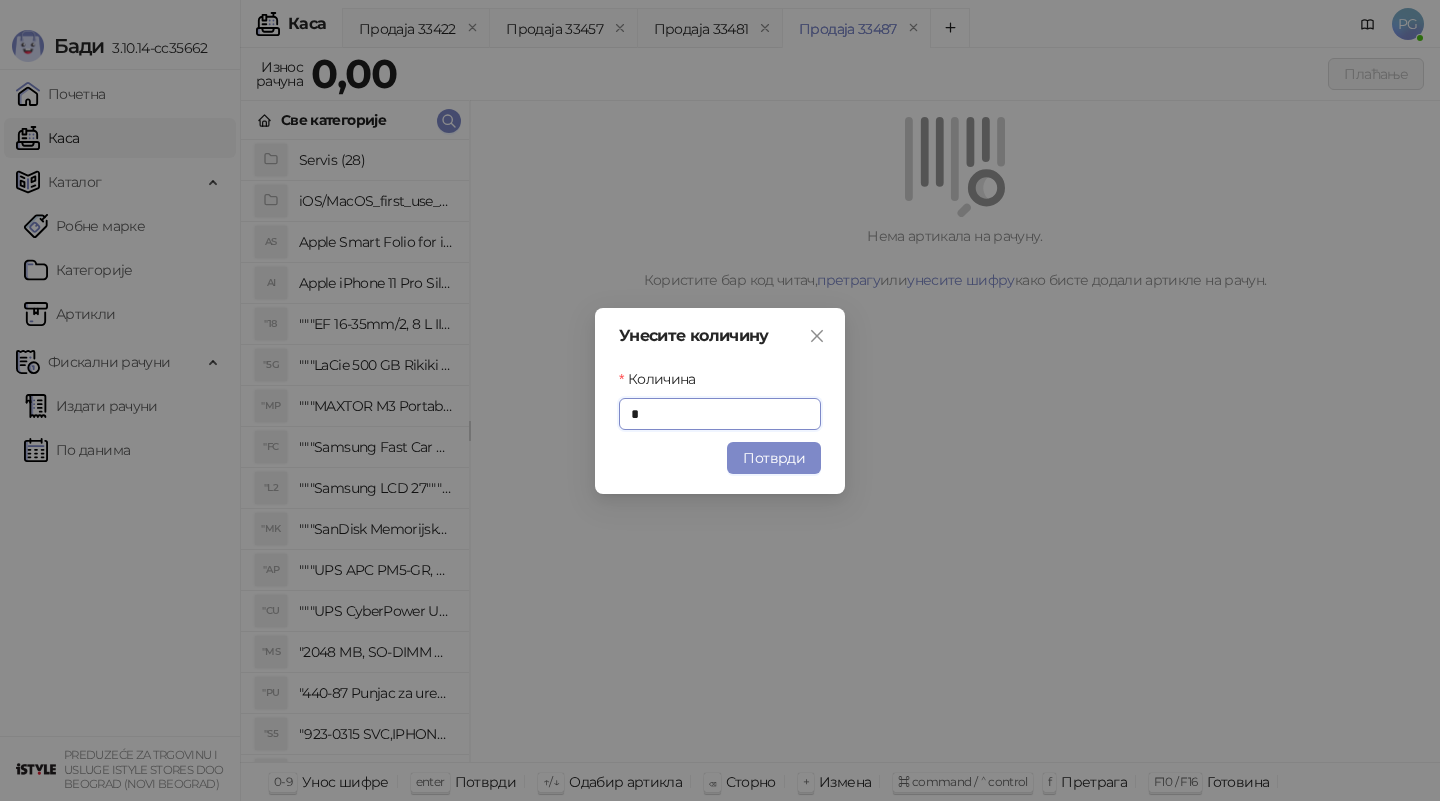 click on "Потврди" at bounding box center [774, 458] 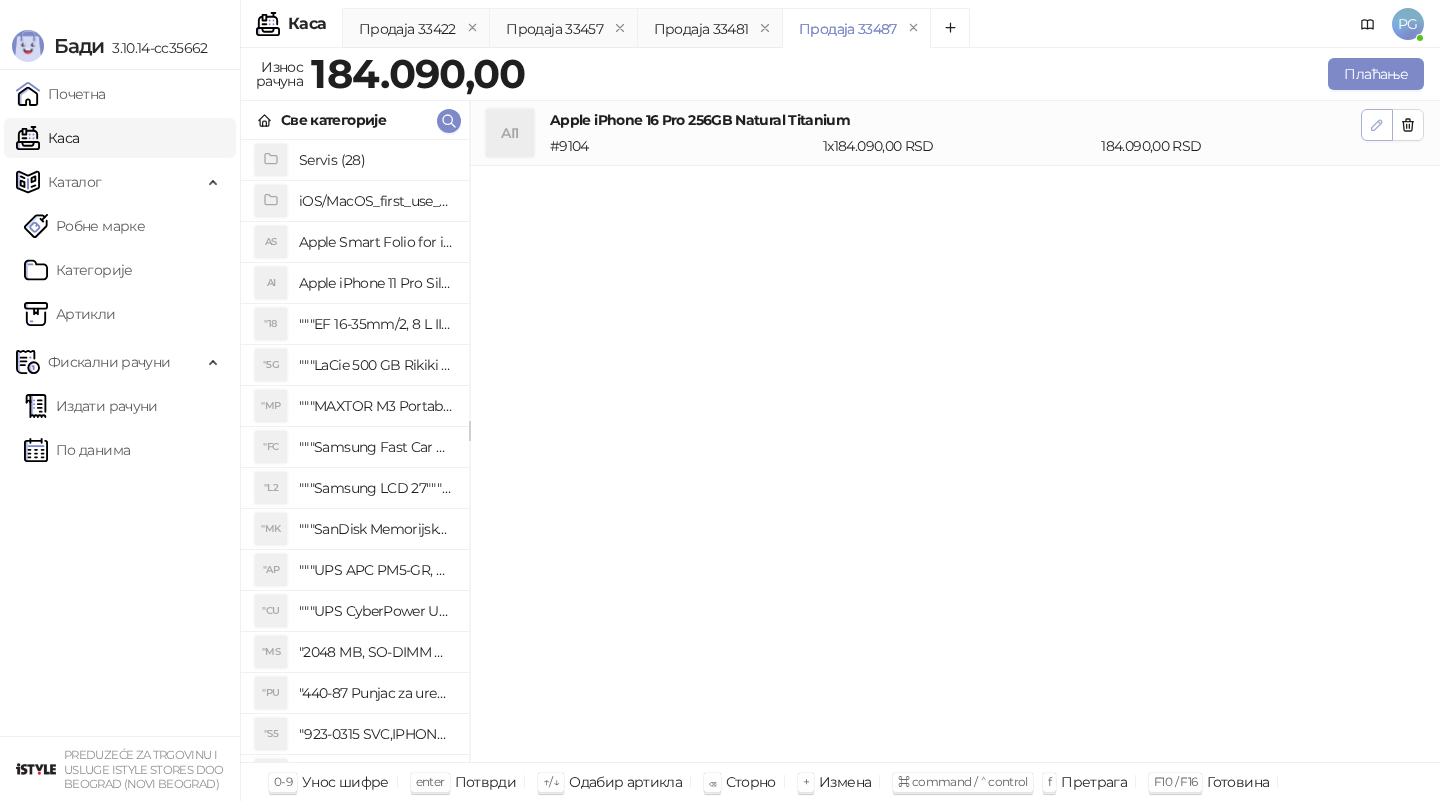 click at bounding box center [1377, 125] 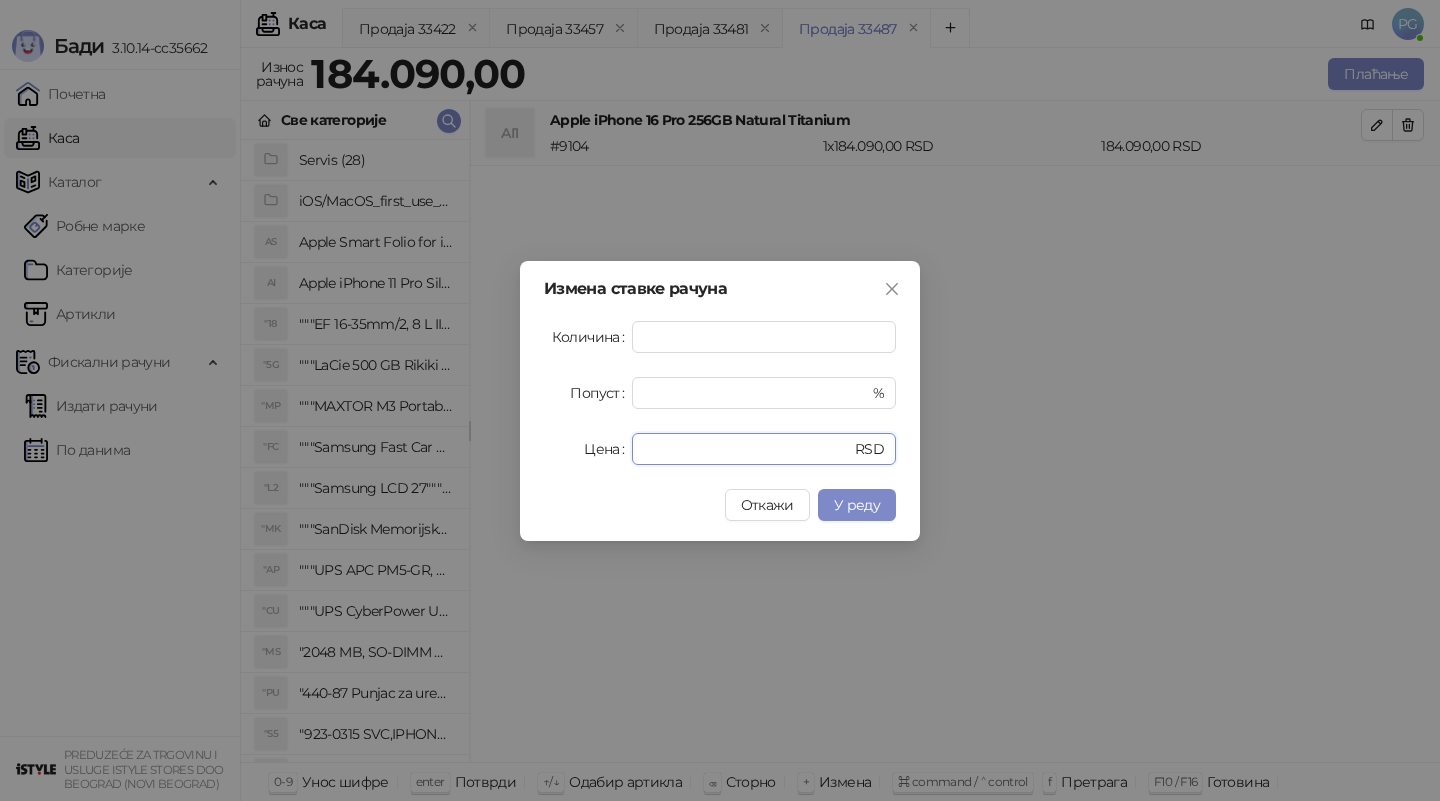 drag, startPoint x: 700, startPoint y: 443, endPoint x: 510, endPoint y: 442, distance: 190.00262 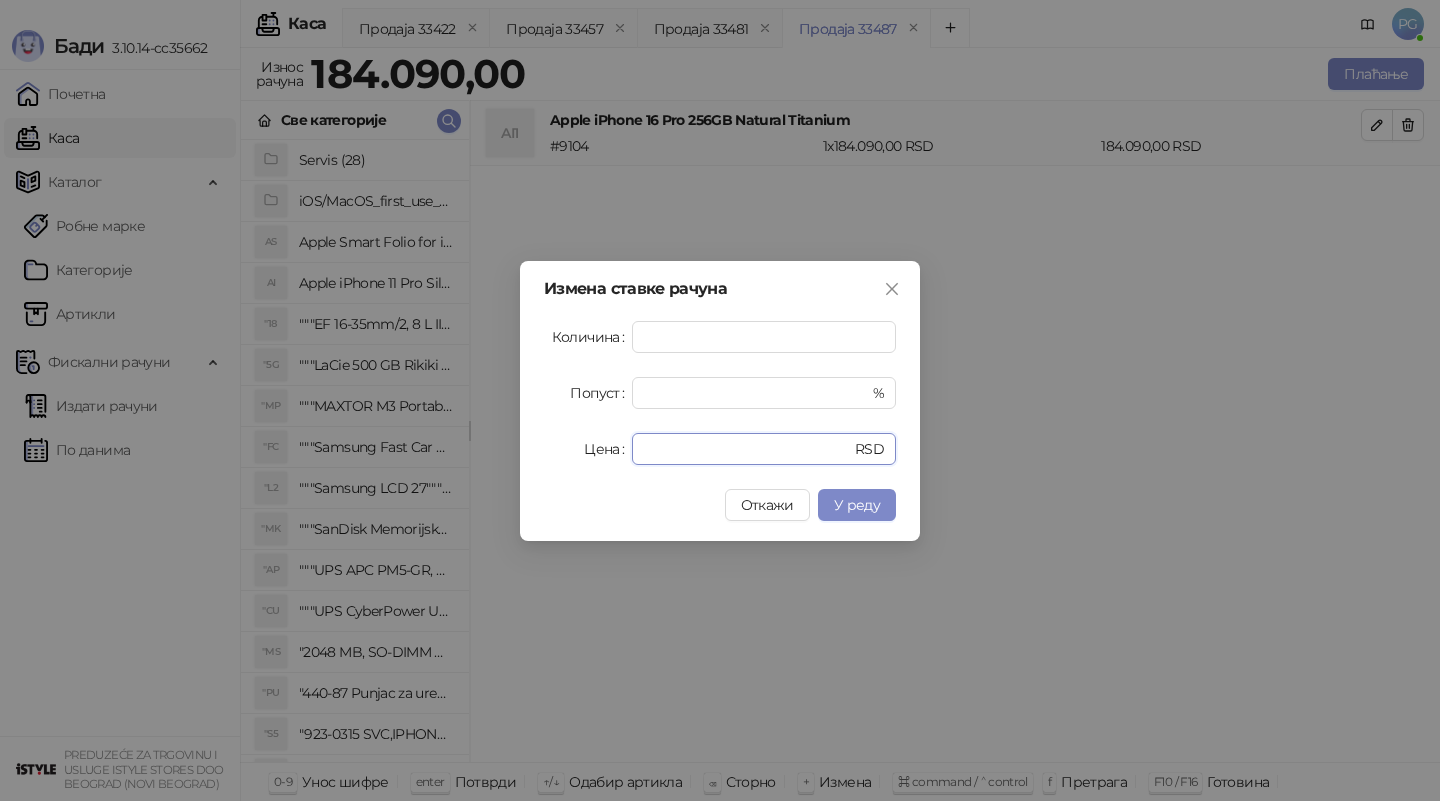 type on "******" 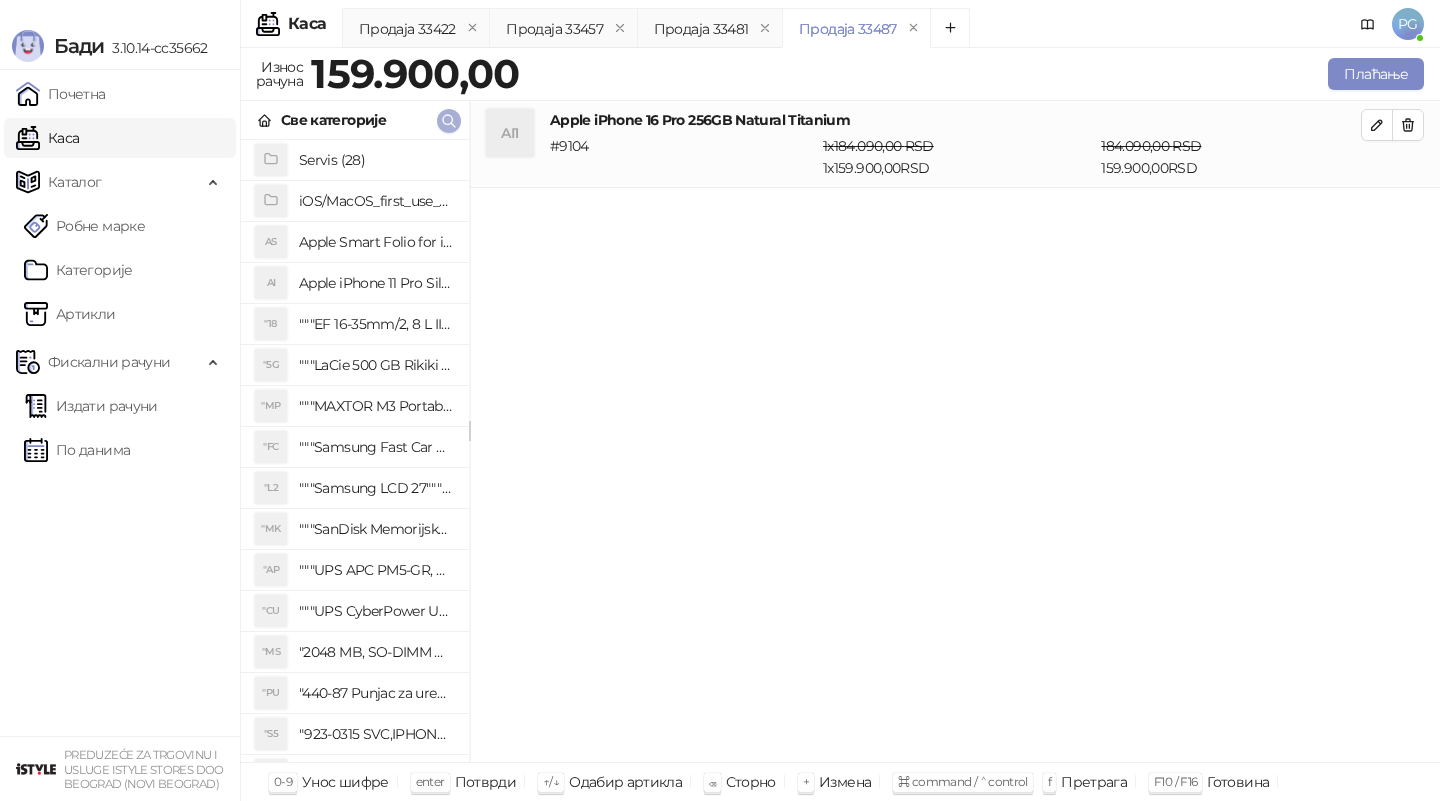 click 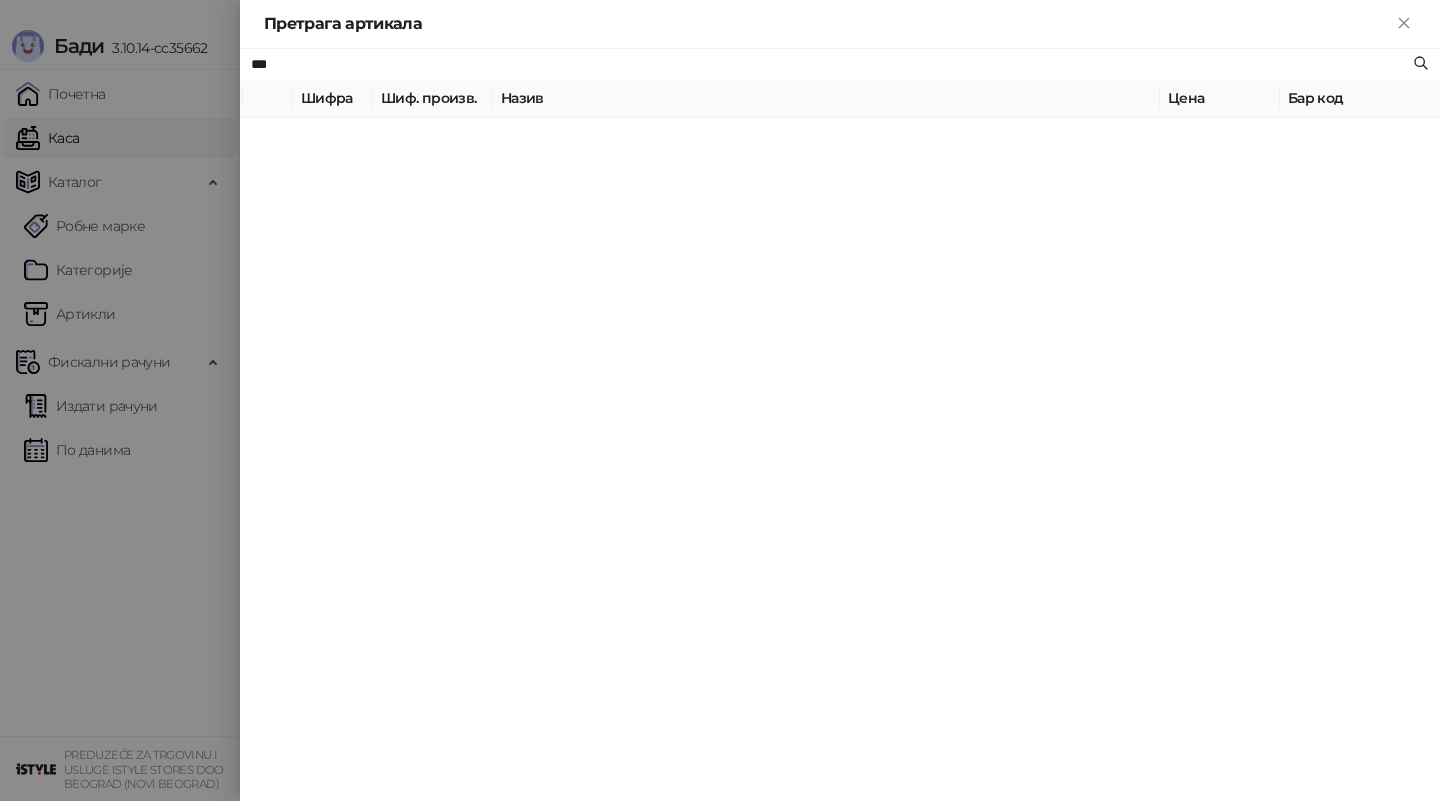 type on "***" 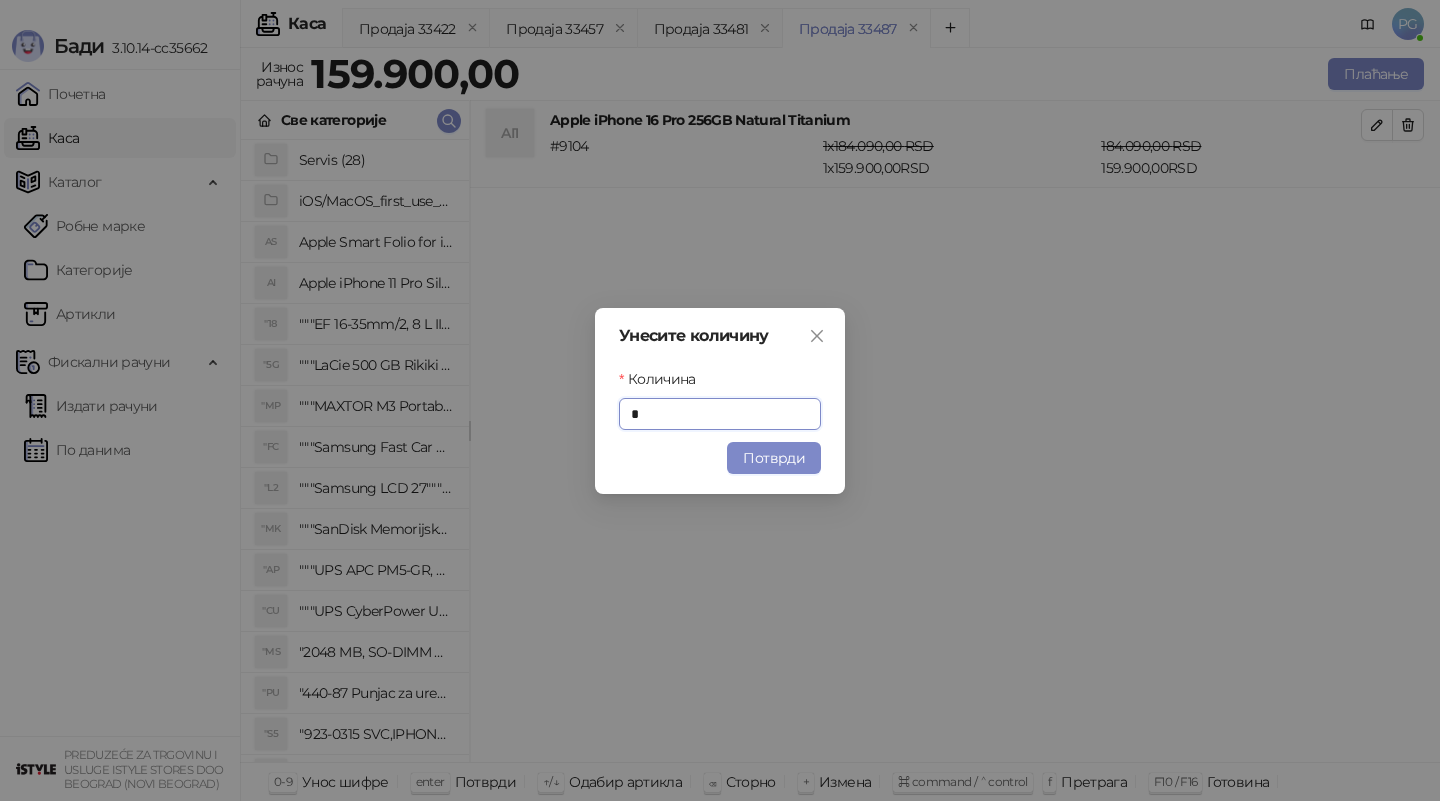 click on "Потврди" at bounding box center (774, 458) 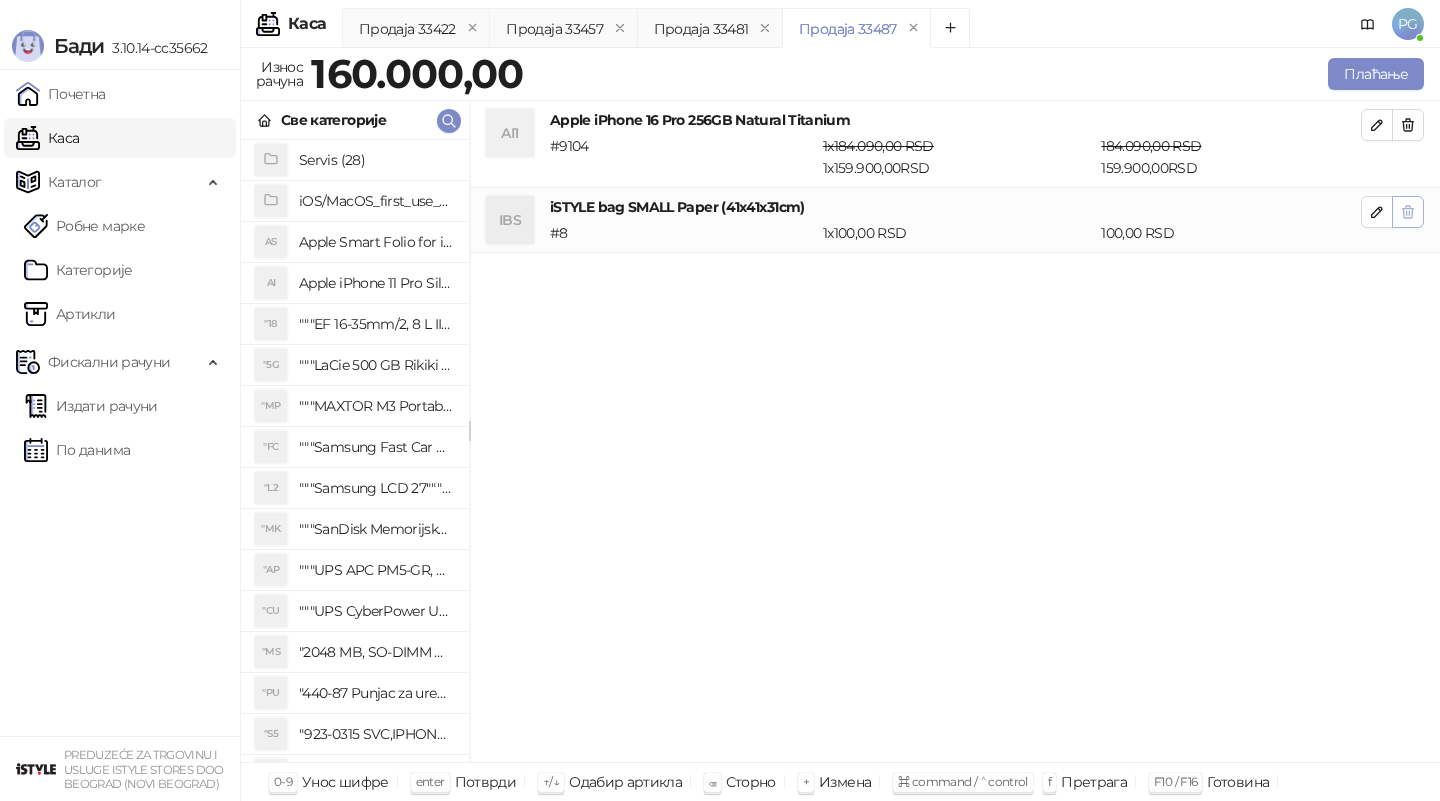 click 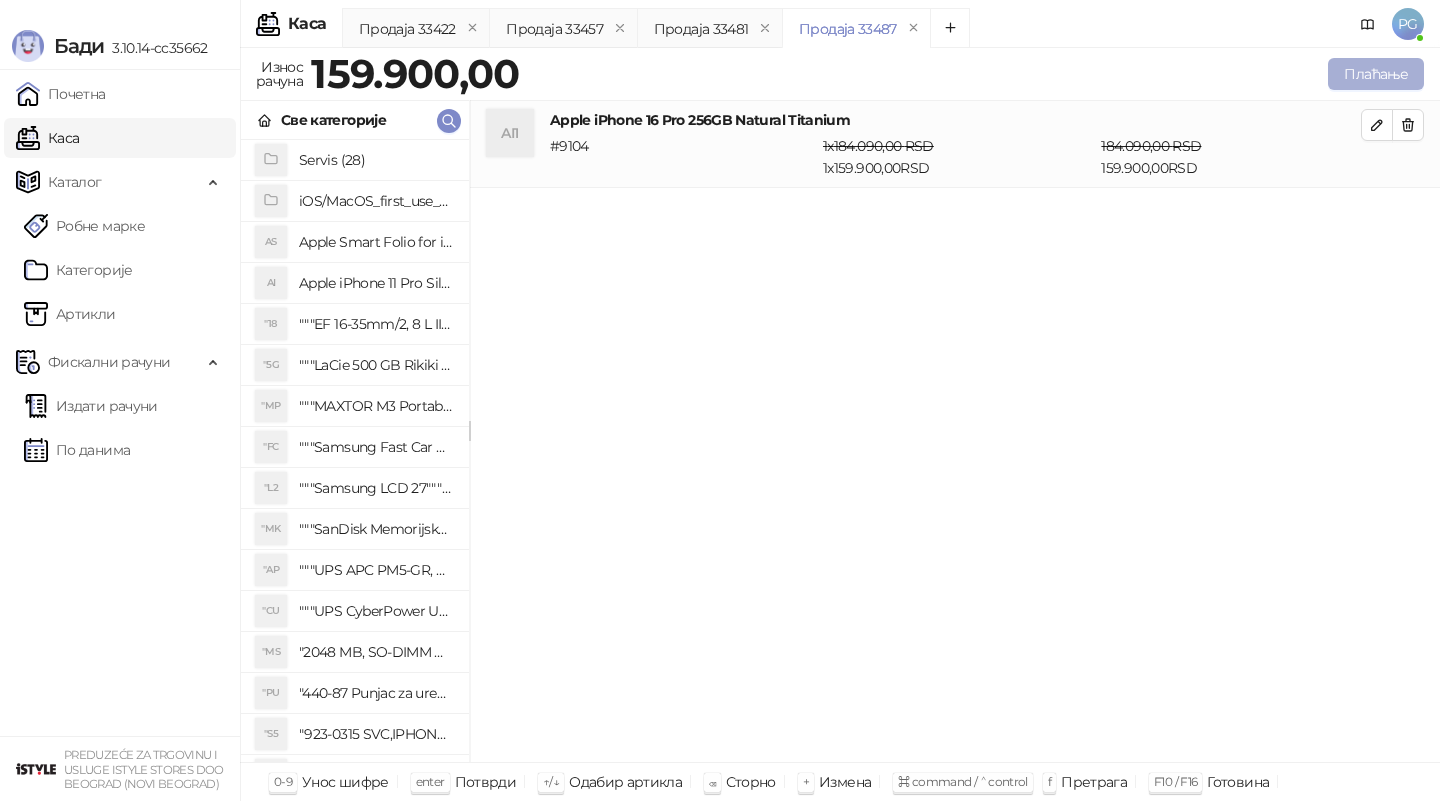 click on "Плаћање" at bounding box center (1376, 74) 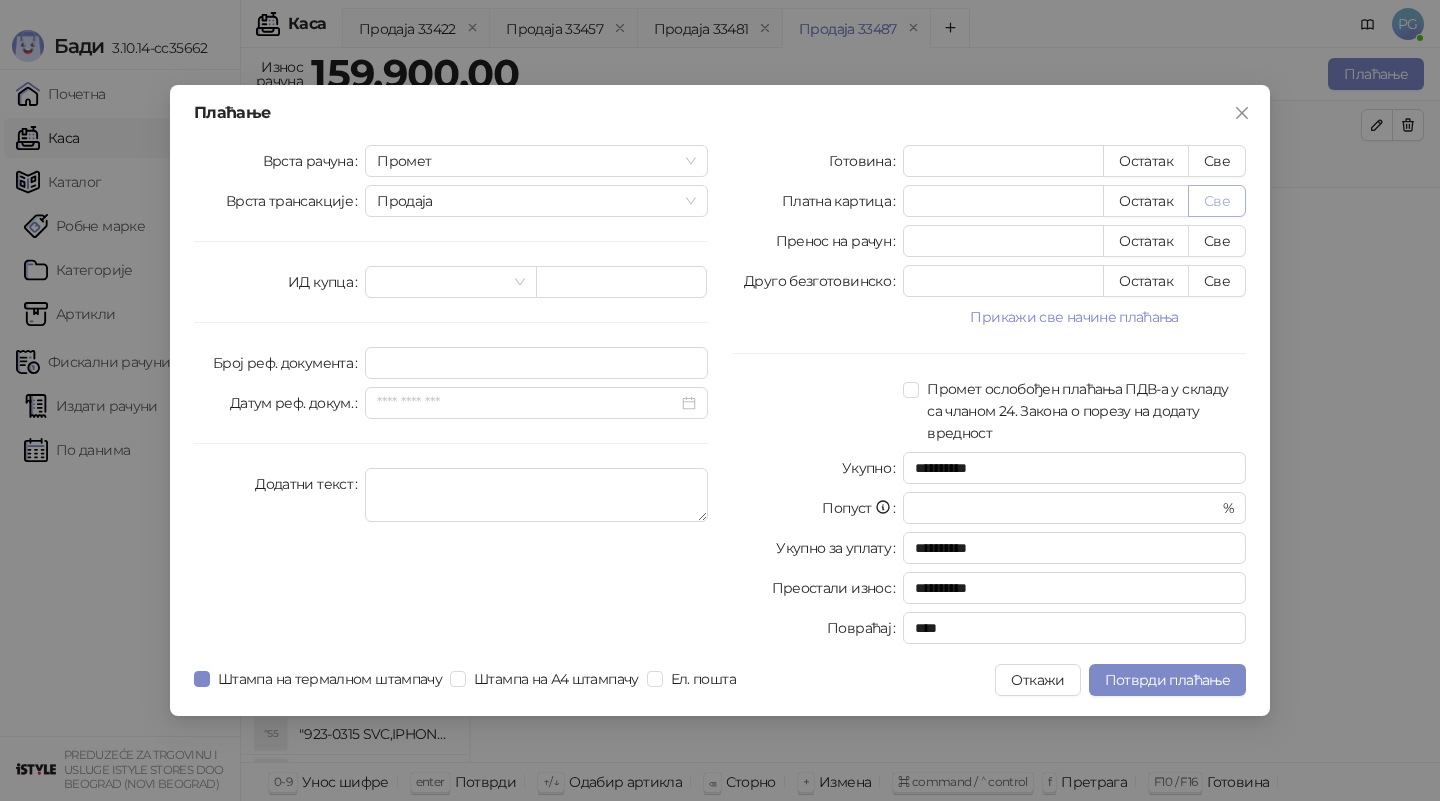 click on "Све" at bounding box center [1217, 201] 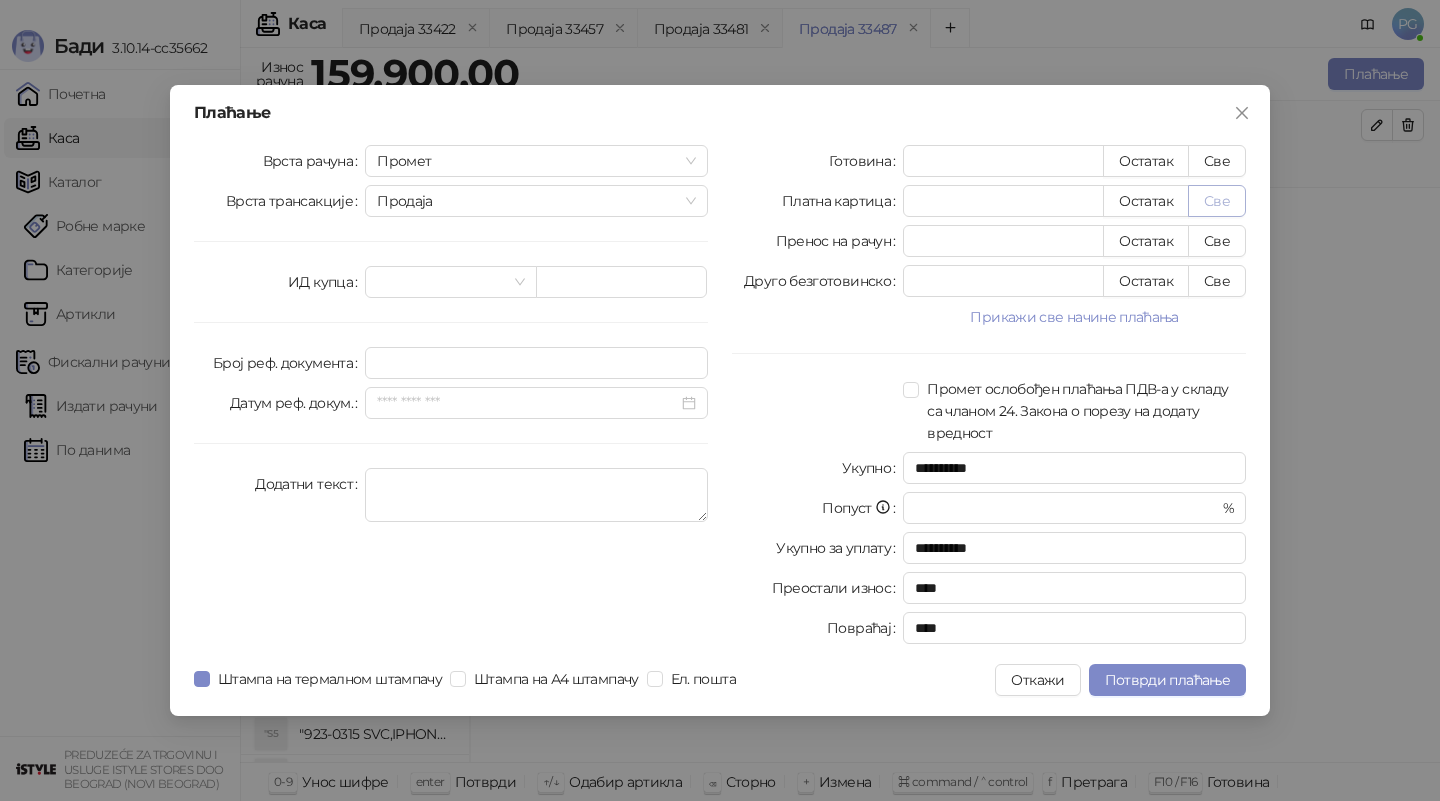 type on "******" 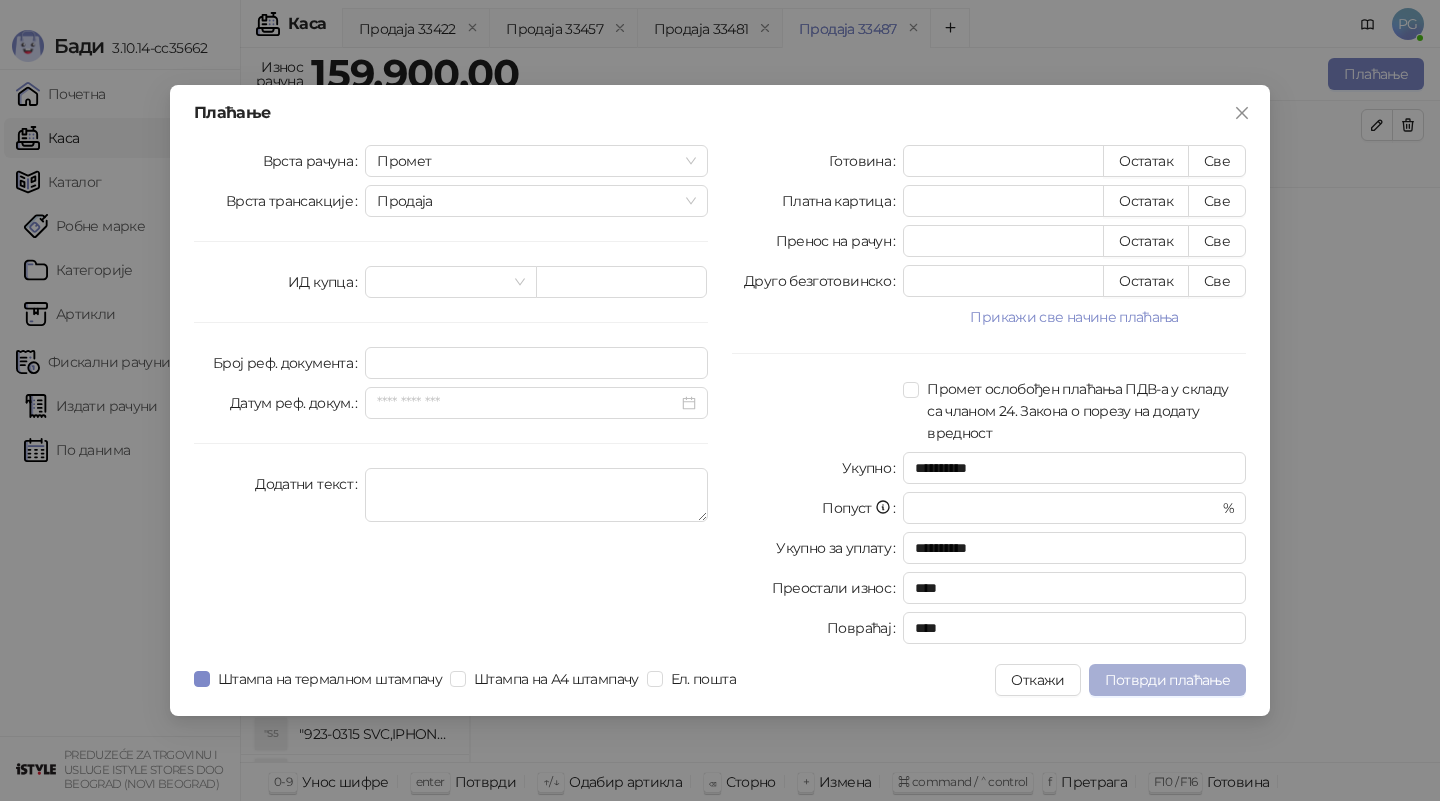 click on "Потврди плаћање" at bounding box center (1167, 680) 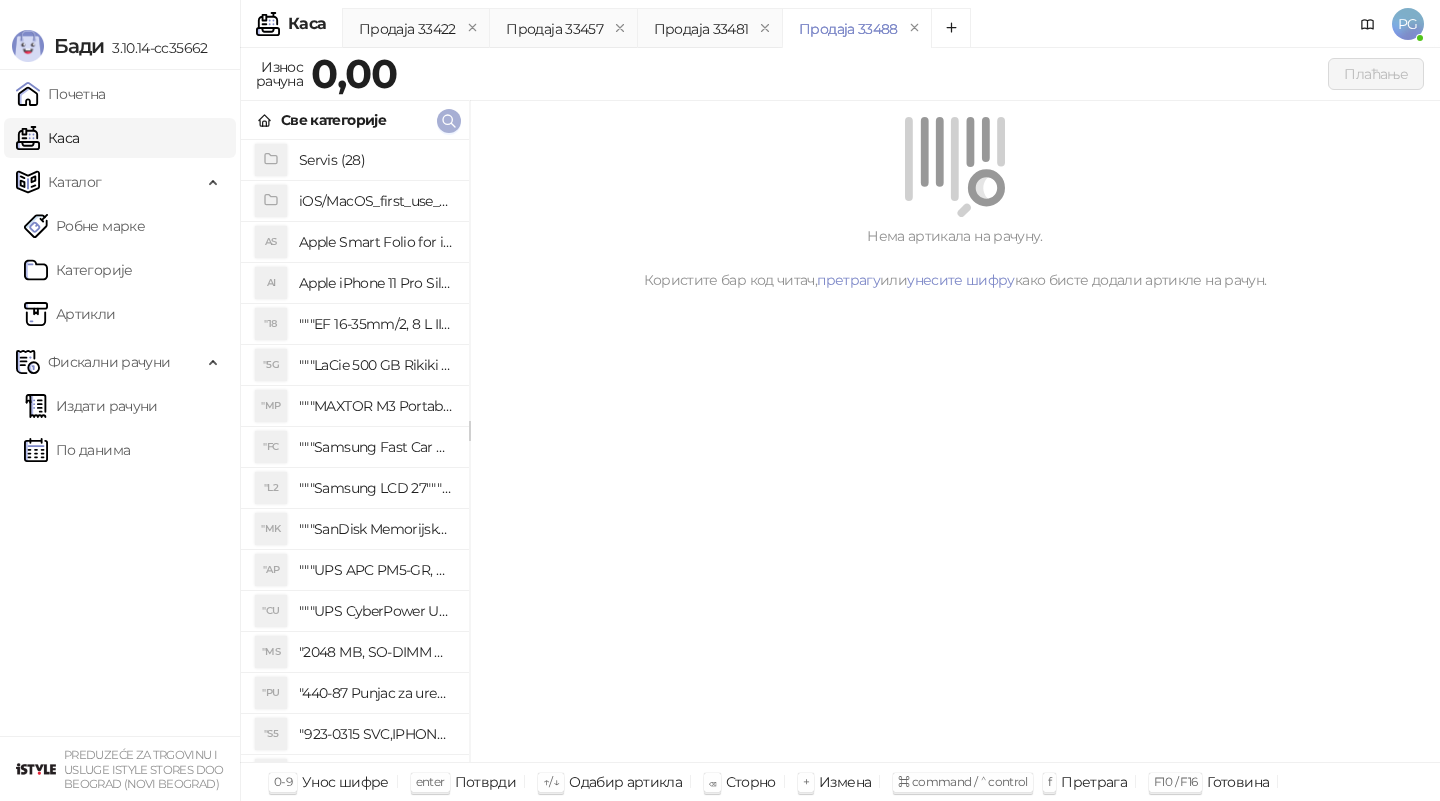 click 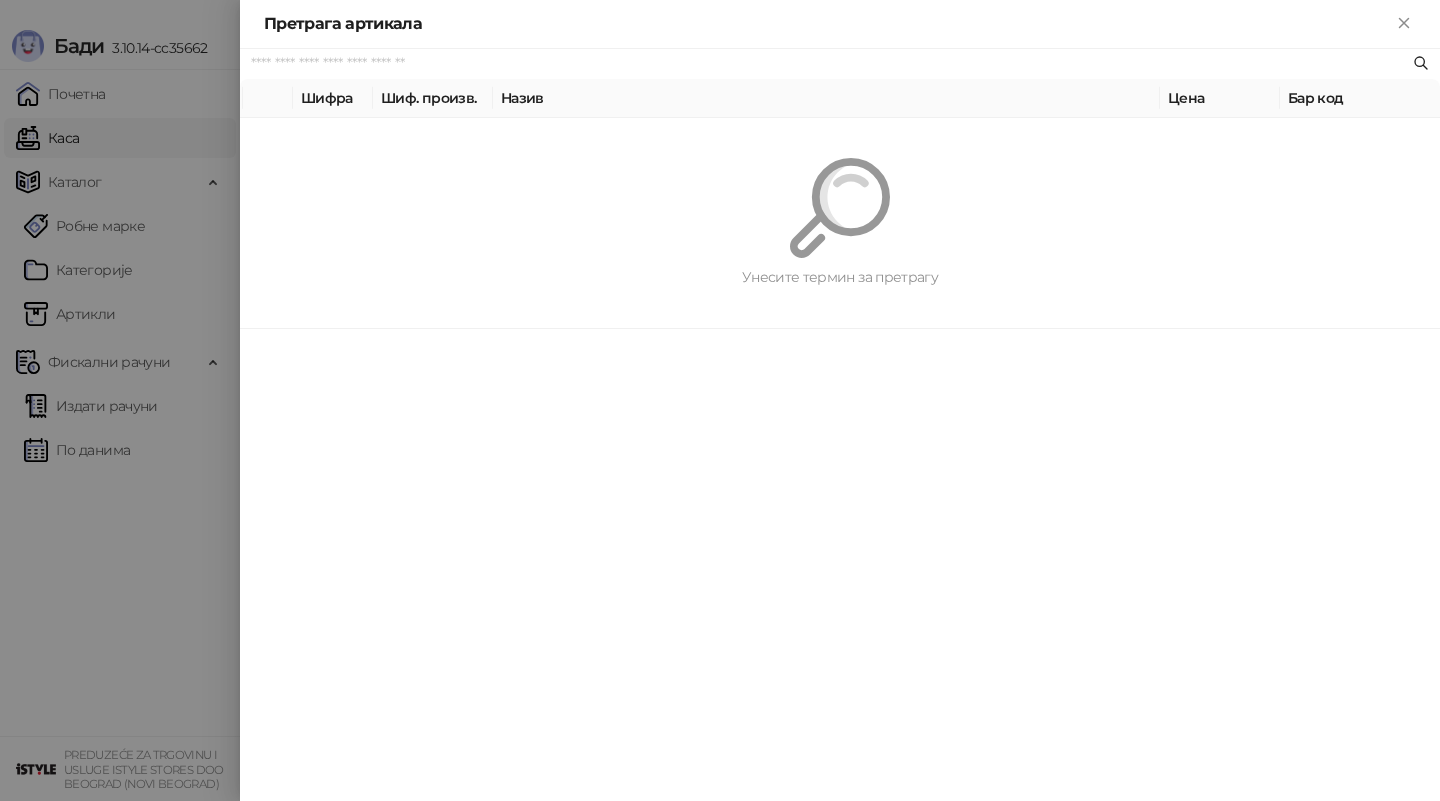 paste on "*********" 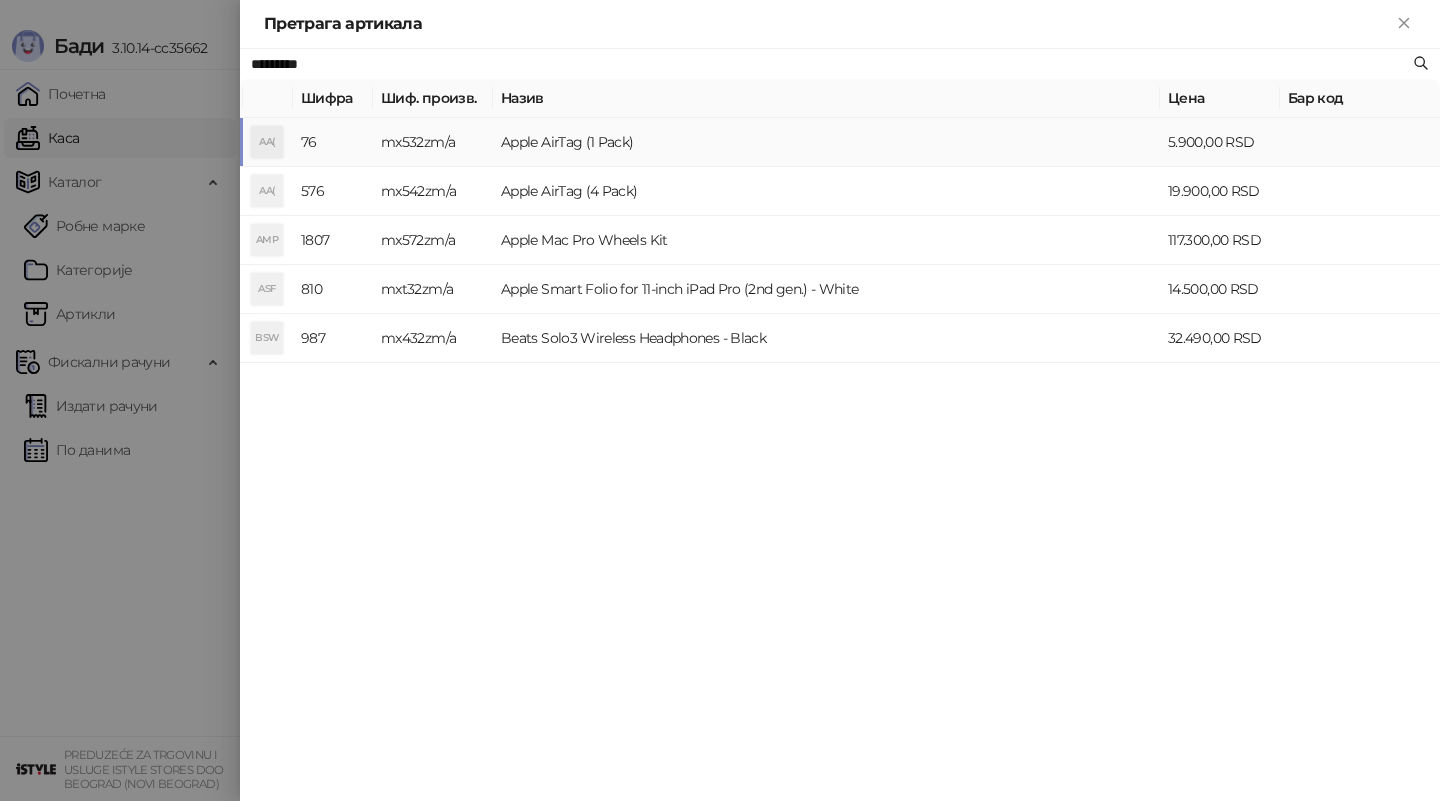 type on "*********" 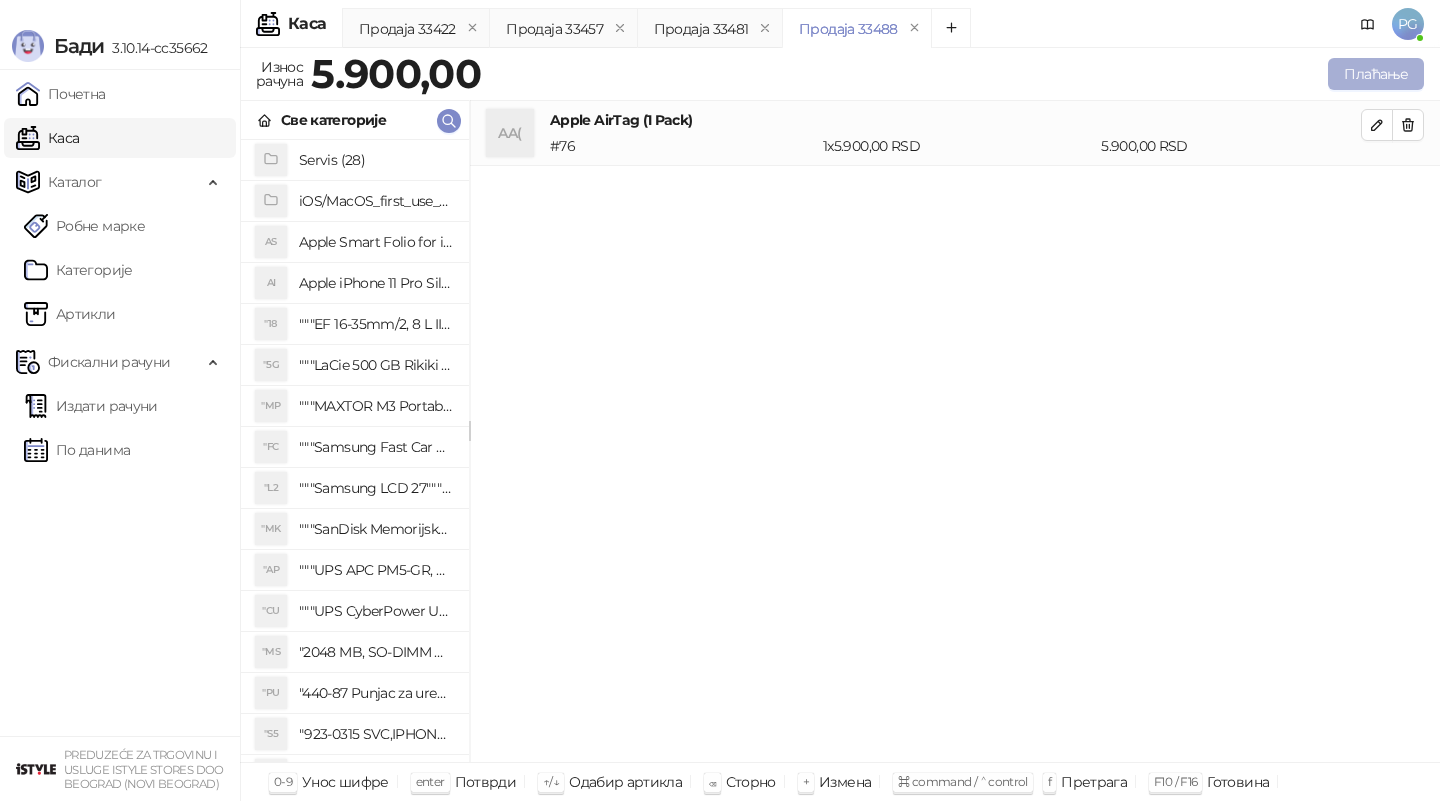 click on "Плаћање" at bounding box center [1376, 74] 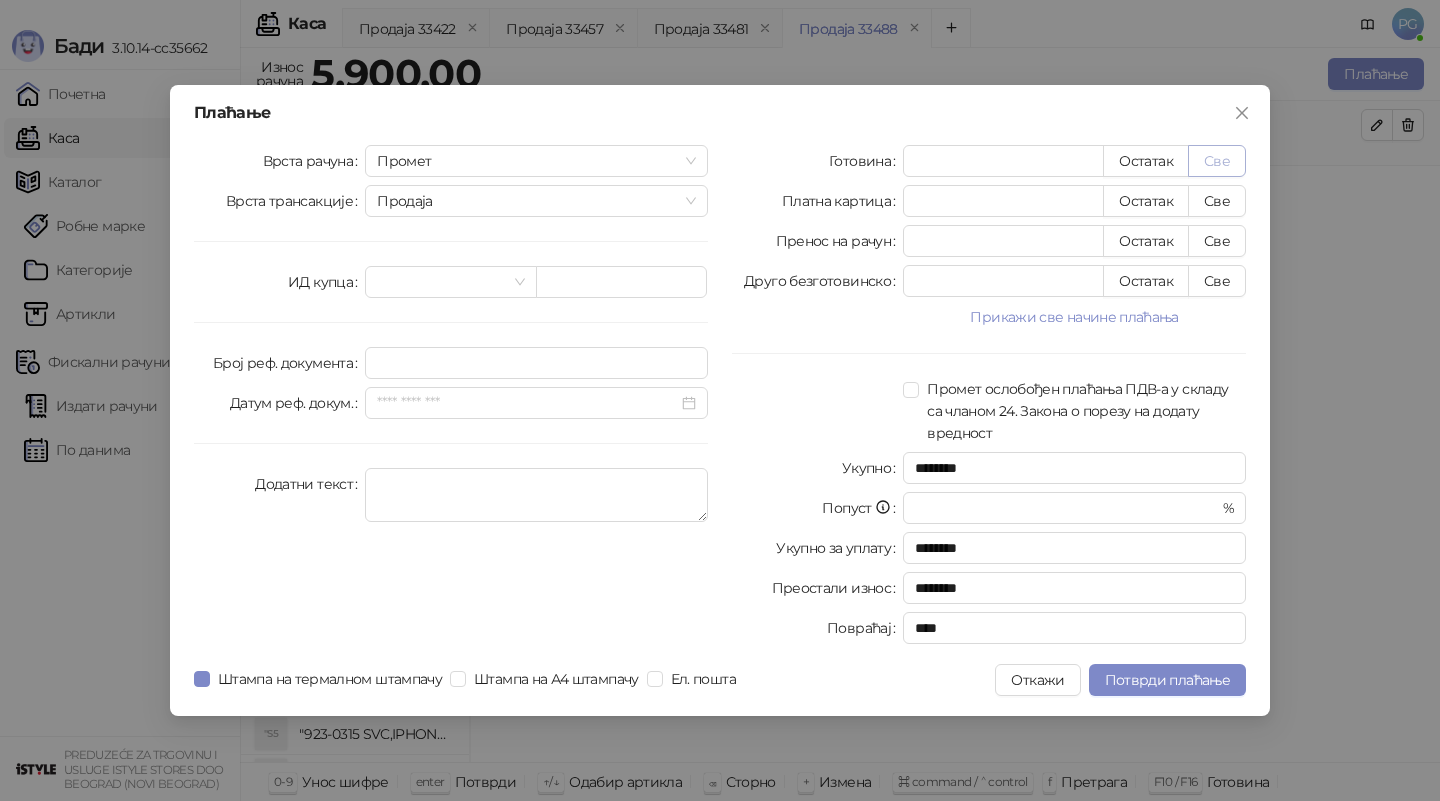 click on "Све" at bounding box center (1217, 161) 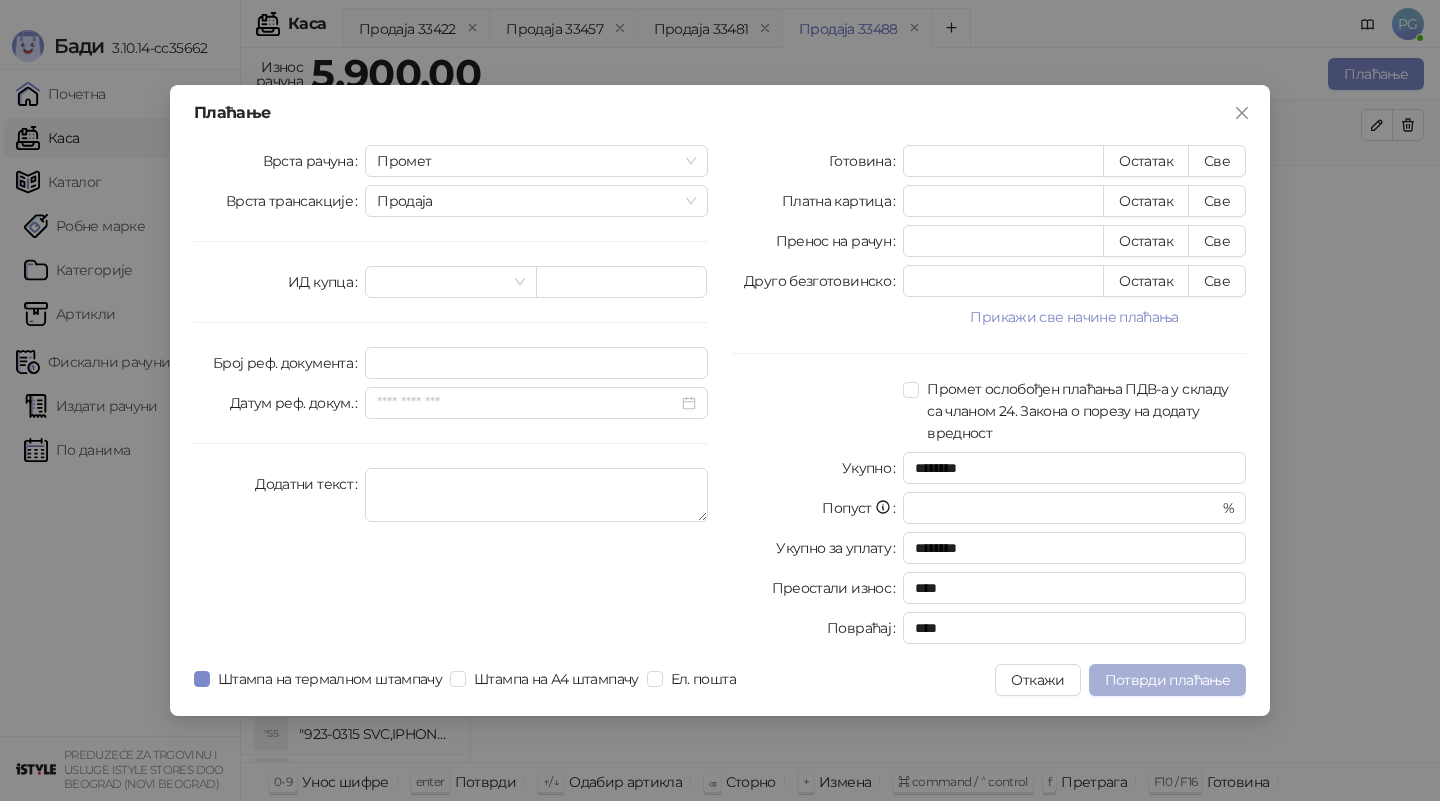 click on "Потврди плаћање" at bounding box center [1167, 680] 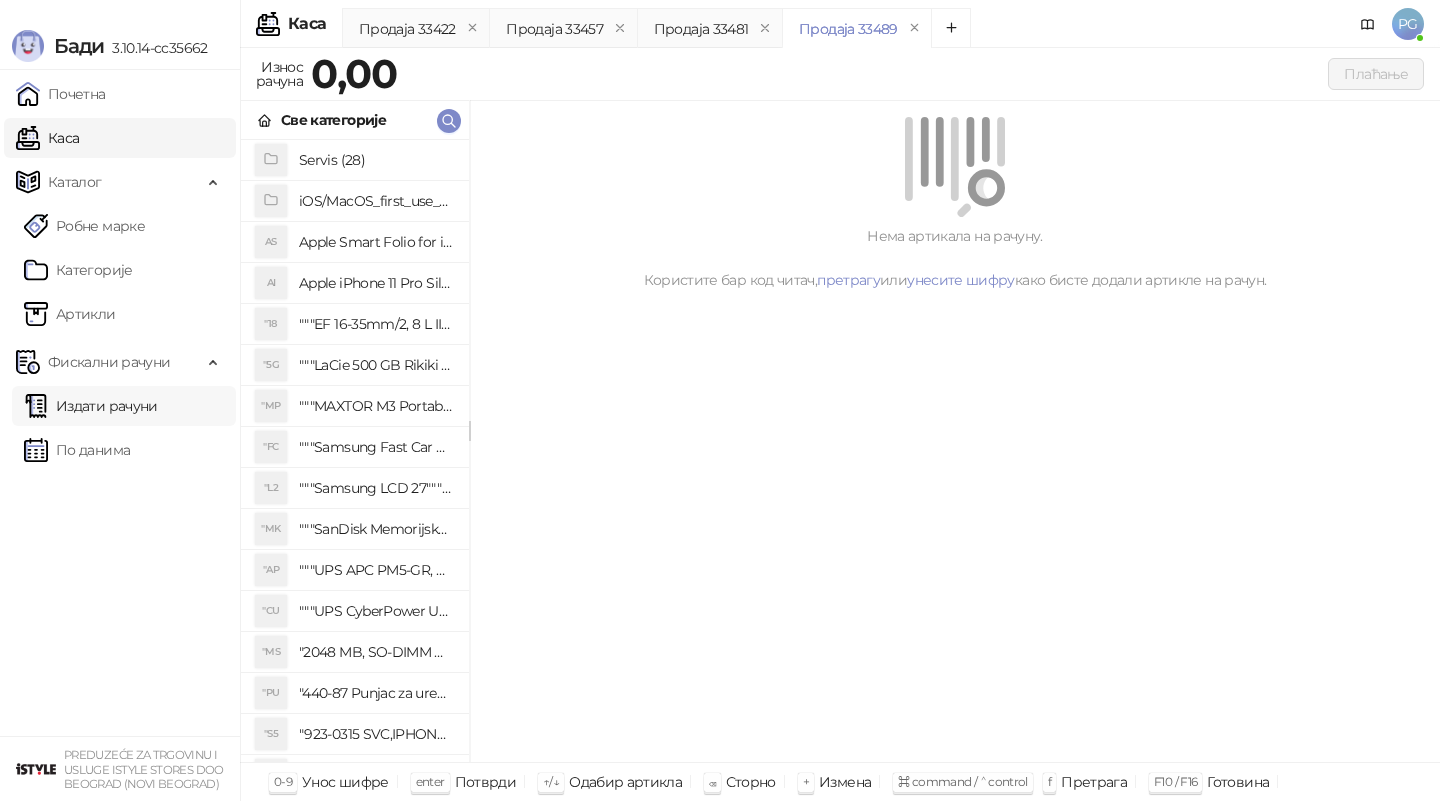 click on "Издати рачуни" at bounding box center (91, 406) 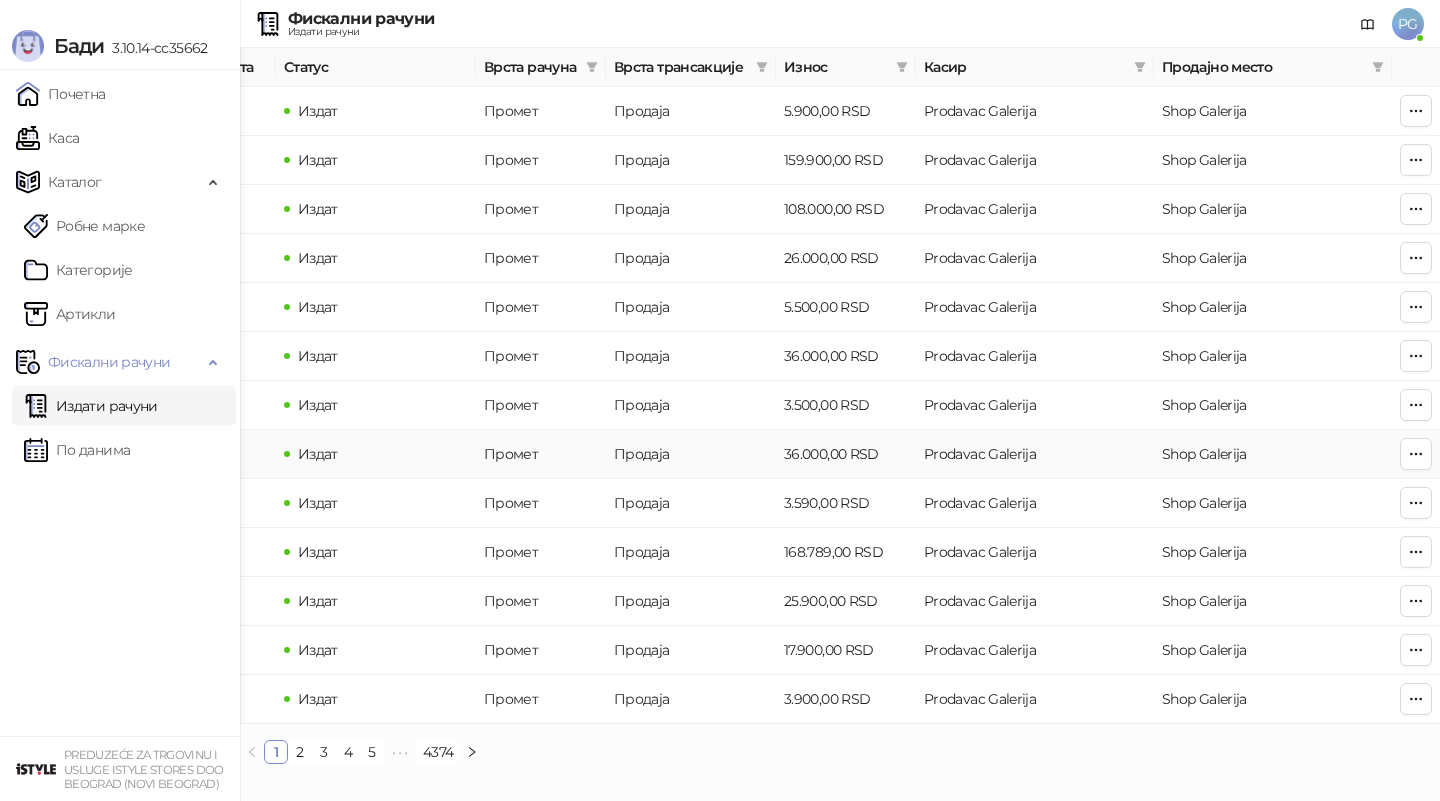 scroll, scrollTop: 0, scrollLeft: 0, axis: both 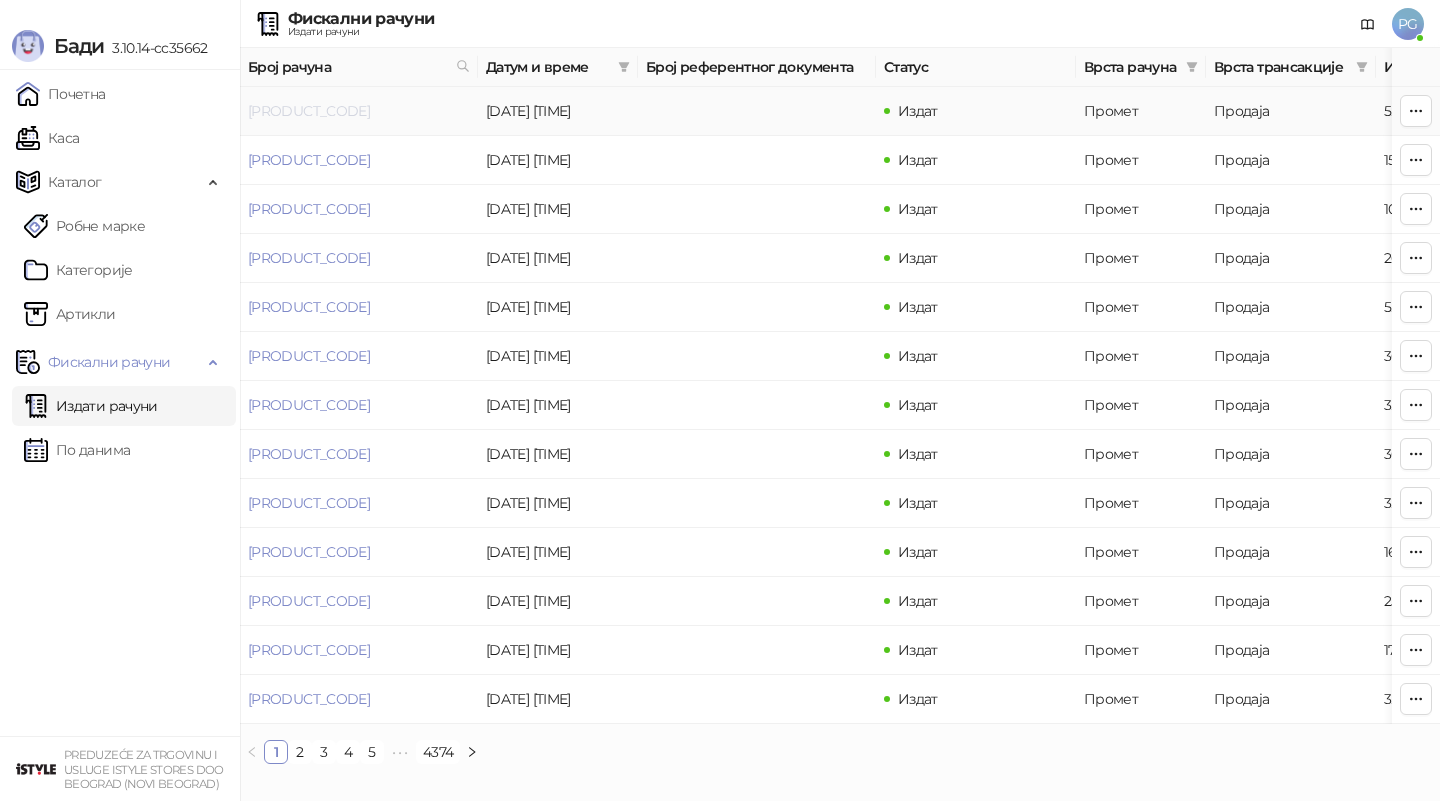 click on "[PRODUCT_CODE]" at bounding box center [309, 111] 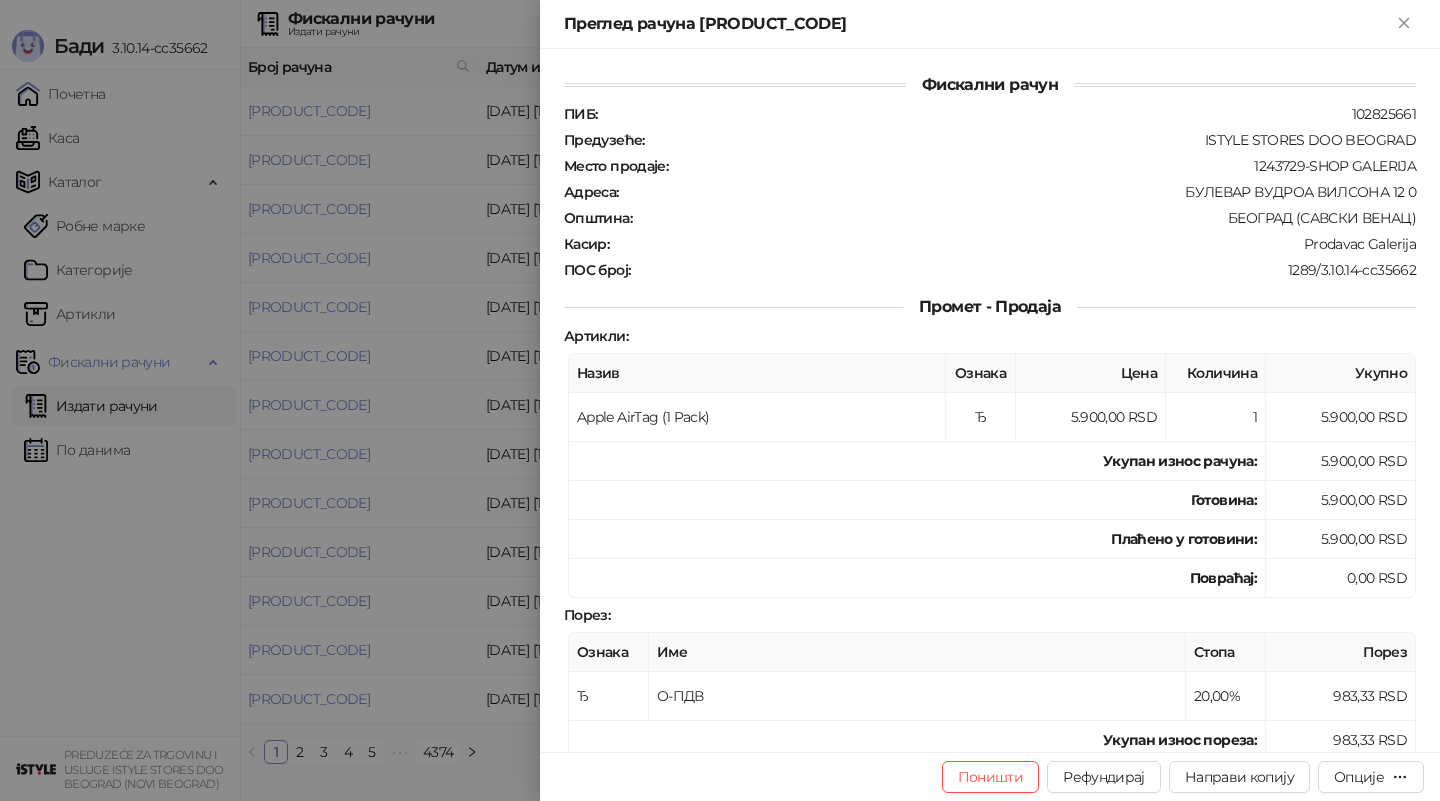 click at bounding box center [720, 400] 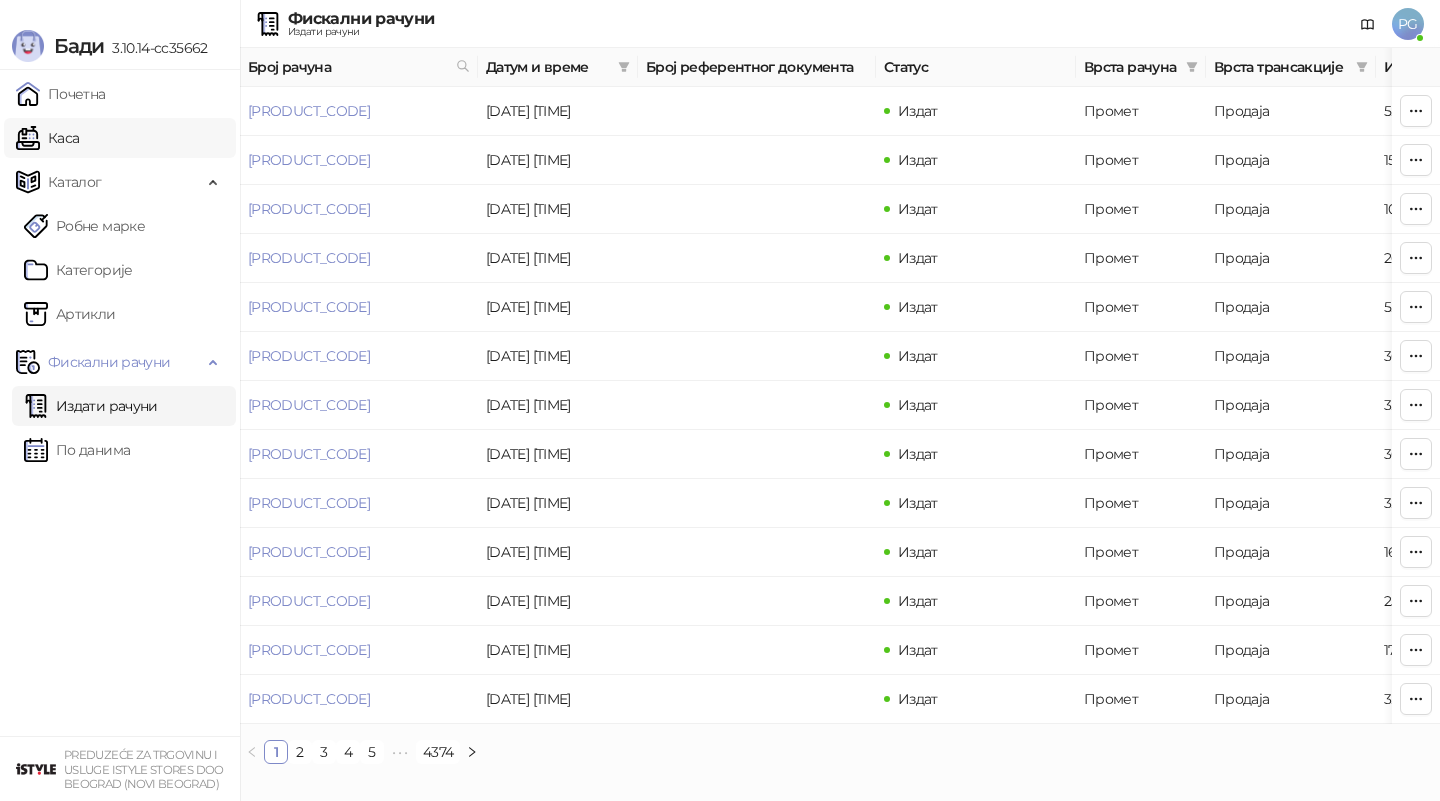 click on "Каса" at bounding box center [47, 138] 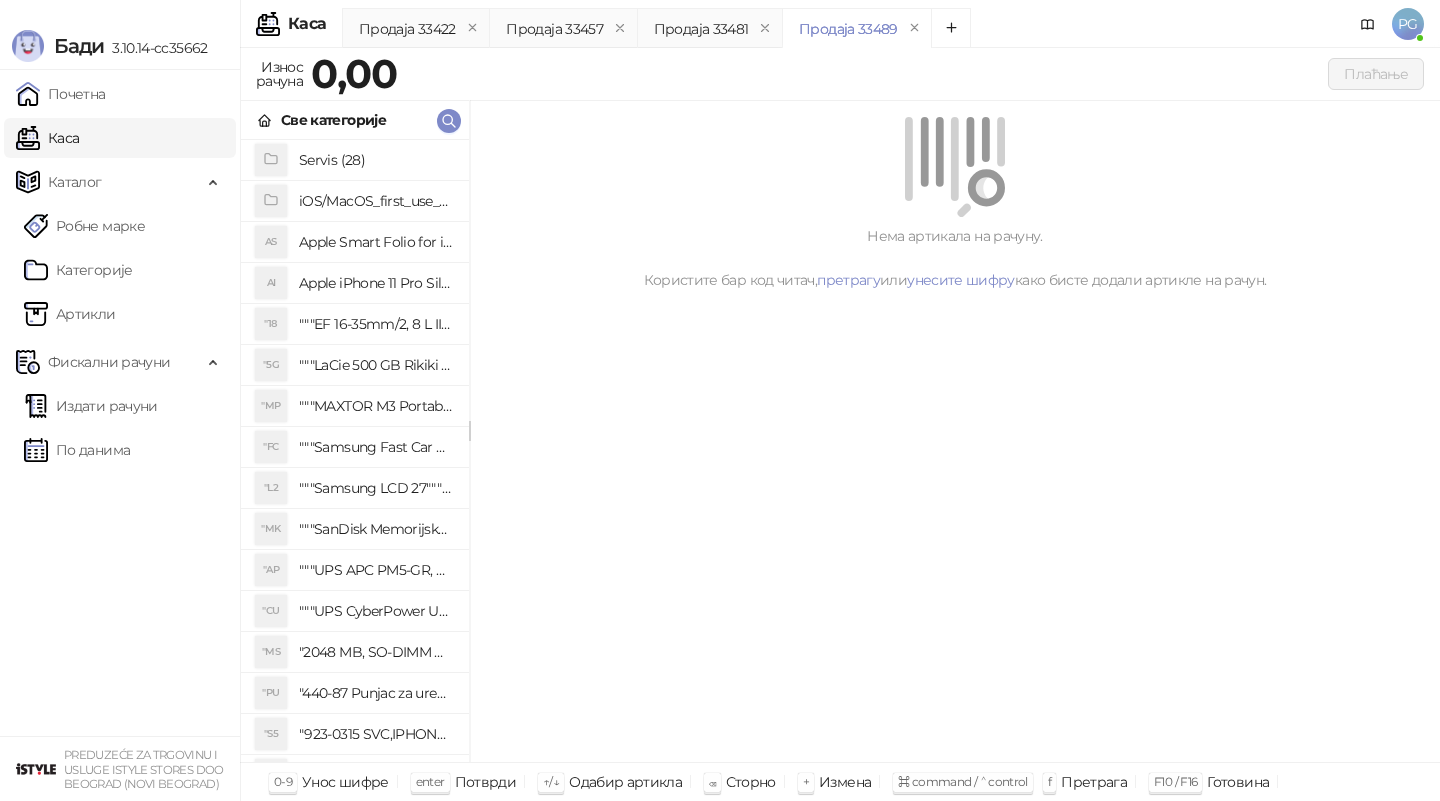 click on "Све категорије" at bounding box center (355, 120) 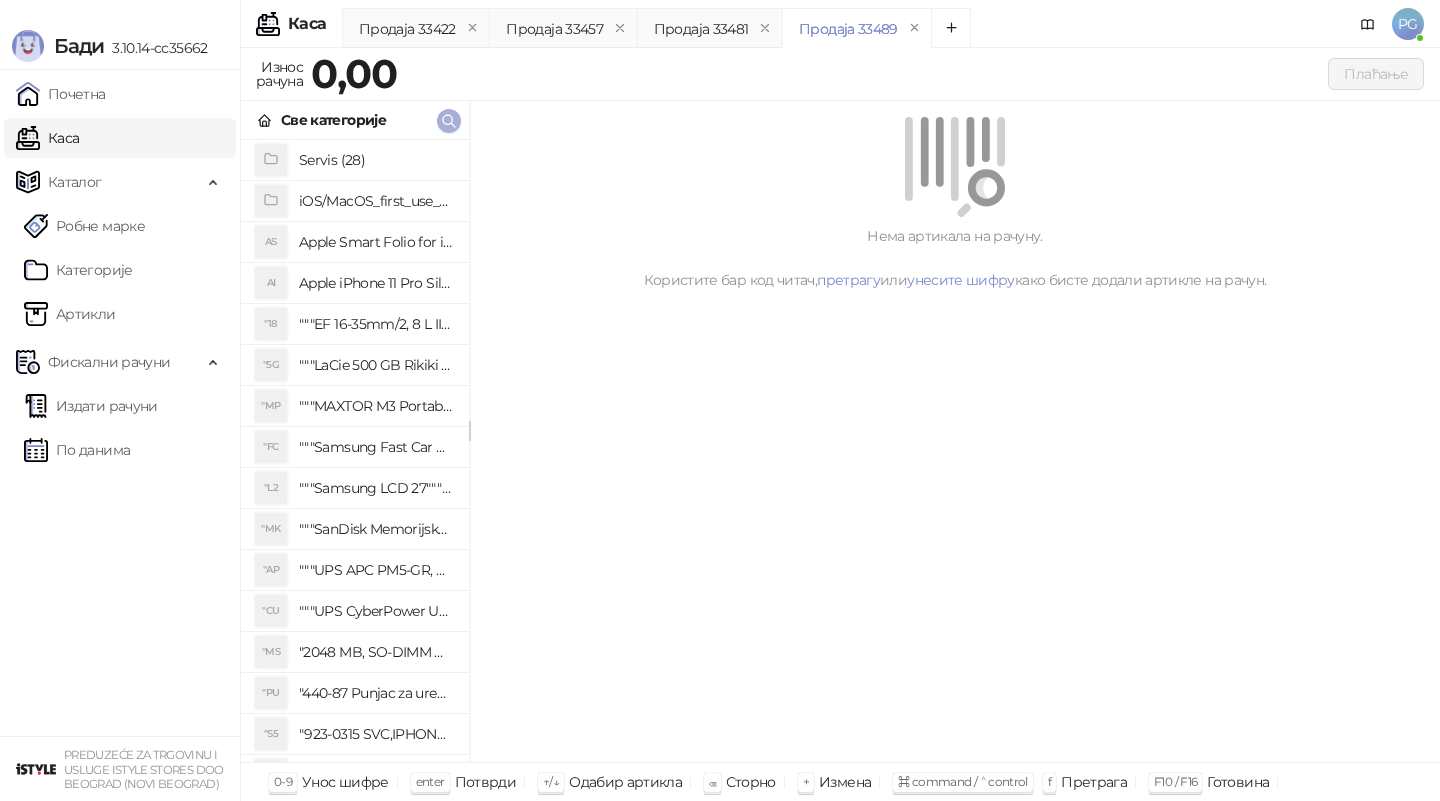 click at bounding box center (449, 121) 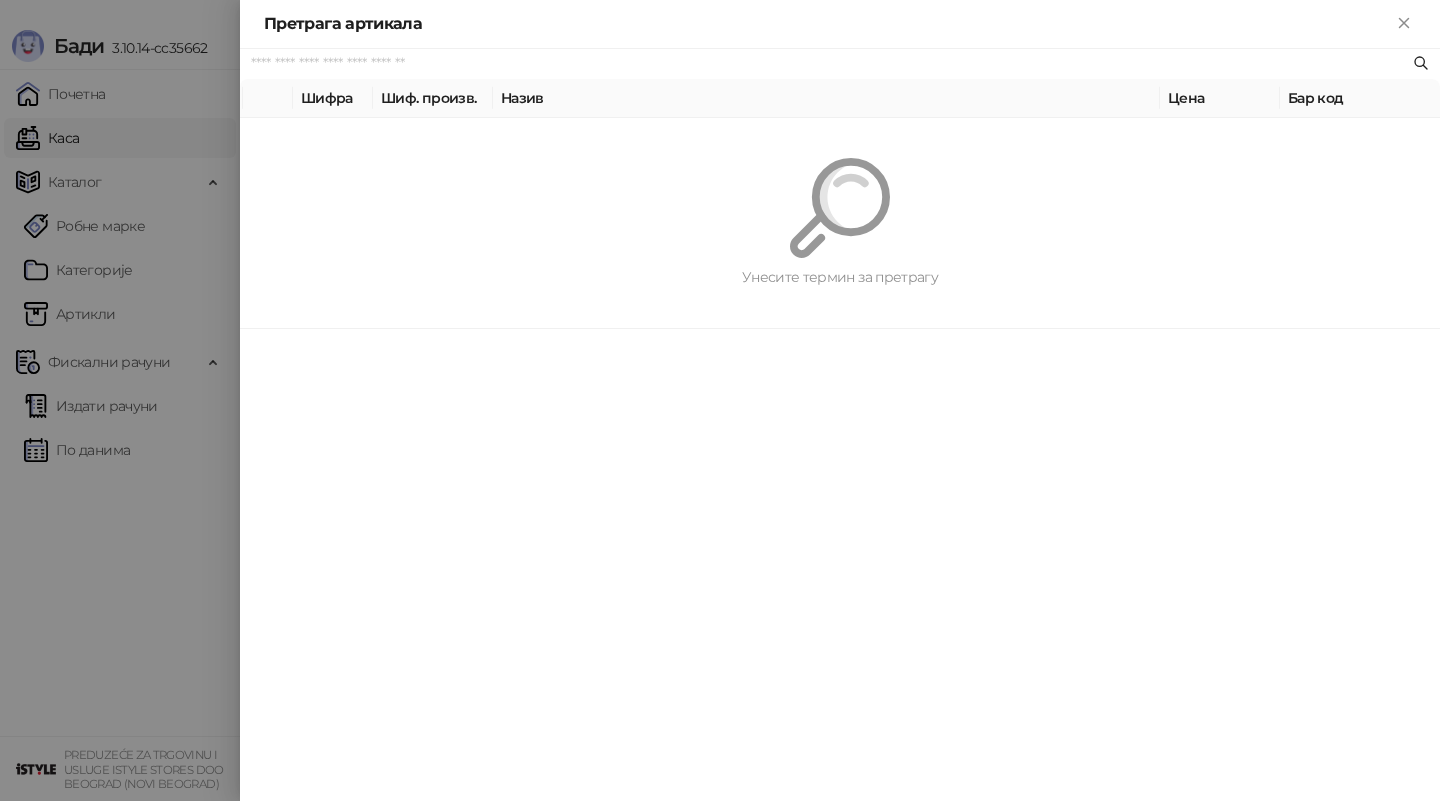 paste on "*********" 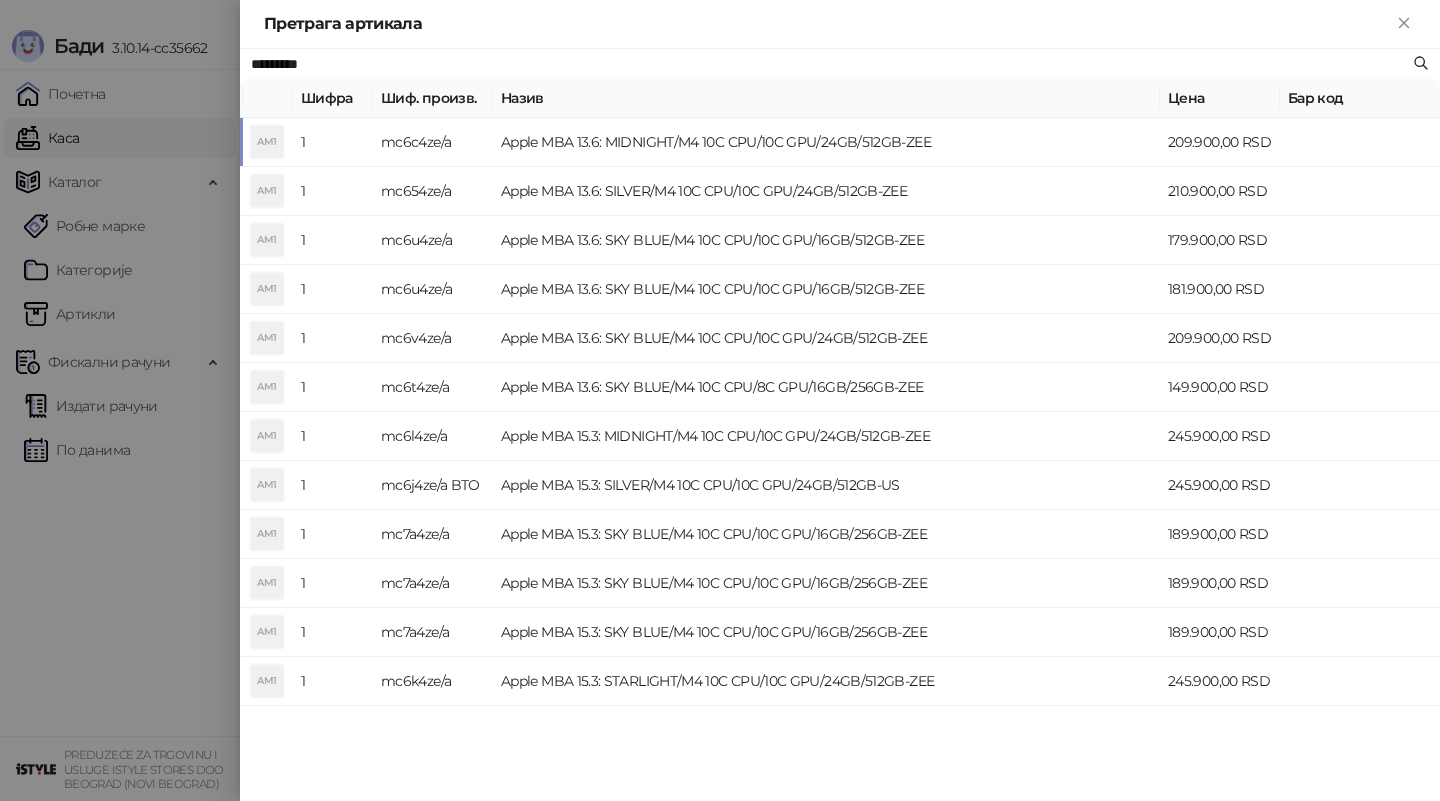 type on "*********" 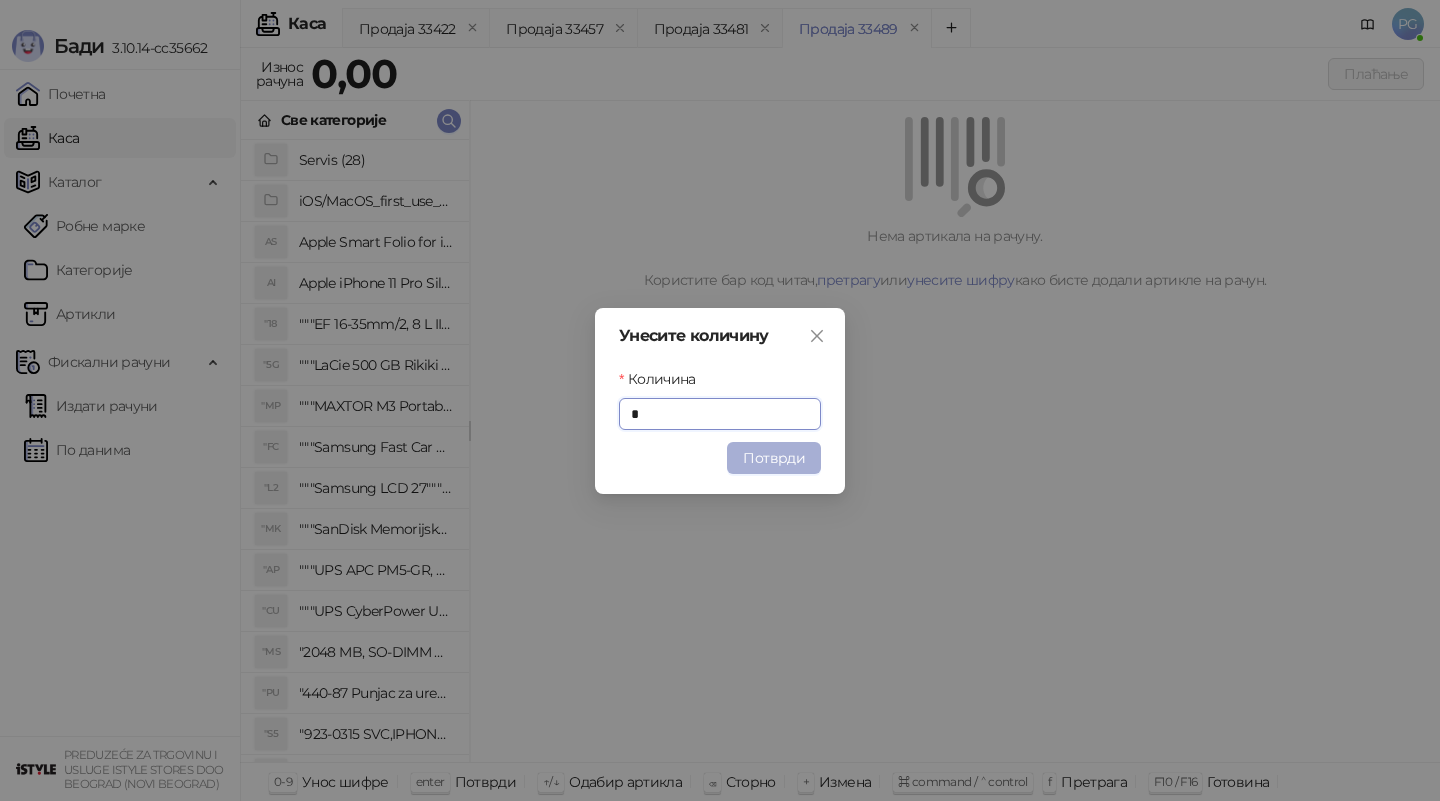 click on "Потврди" at bounding box center (774, 458) 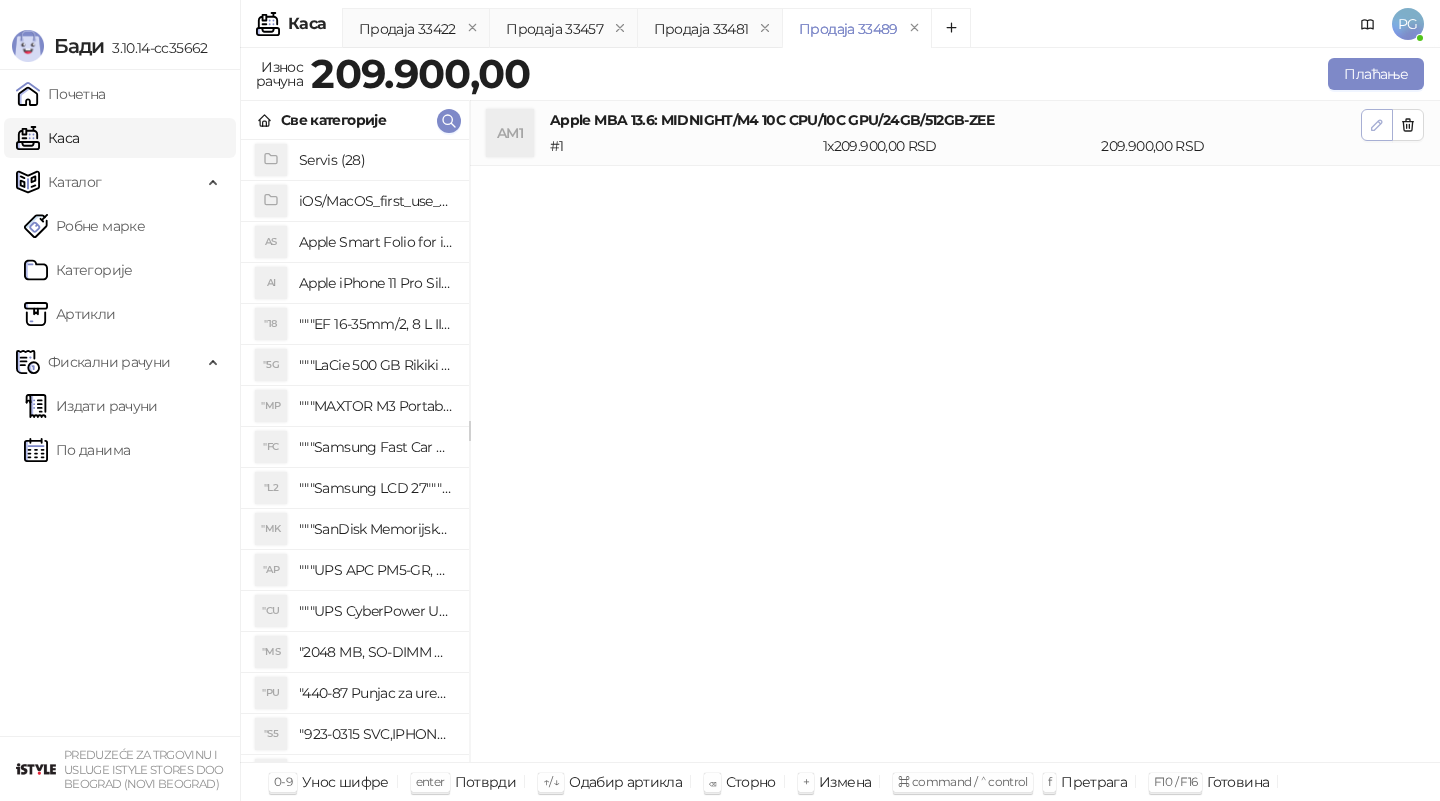 click 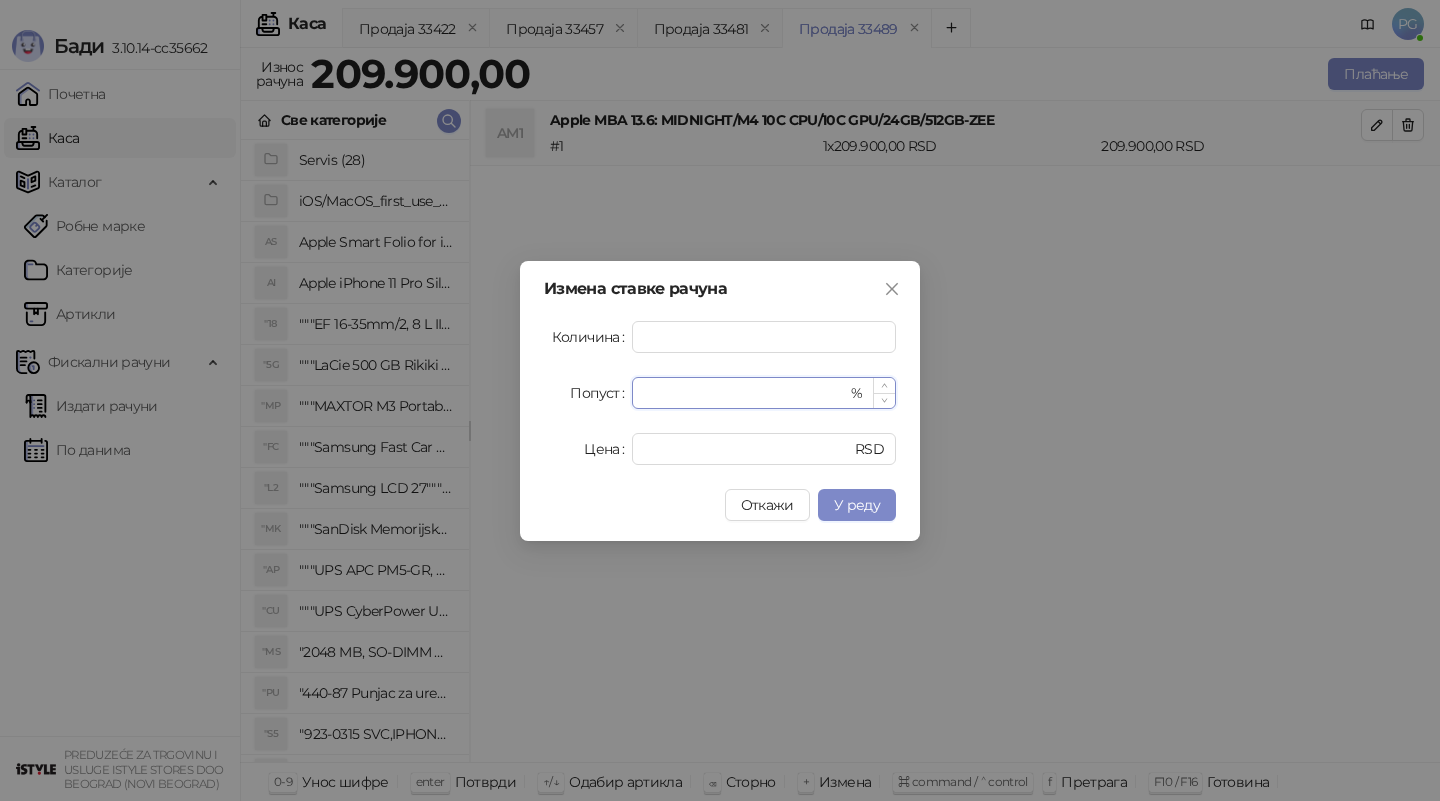click on "*" at bounding box center (745, 393) 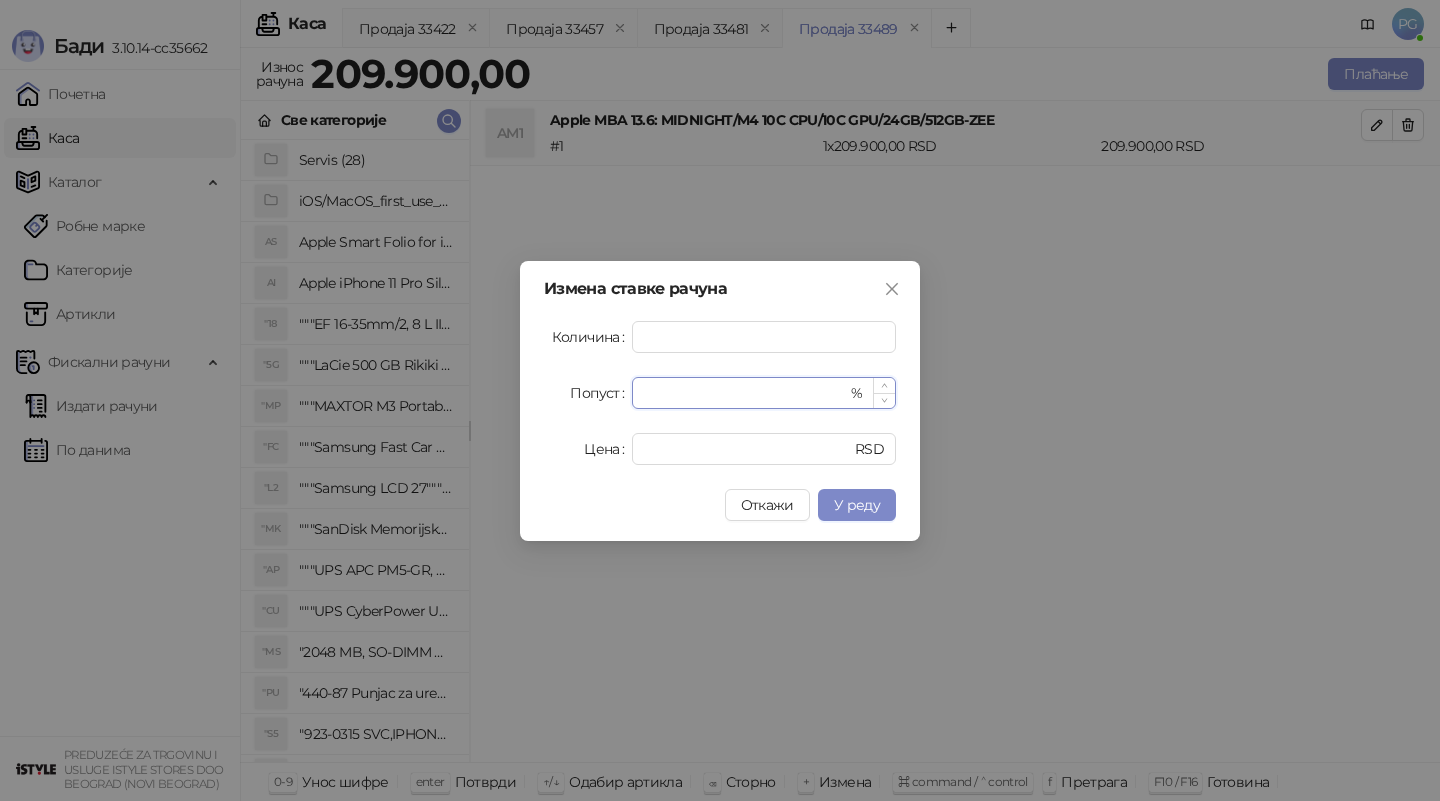 type on "*" 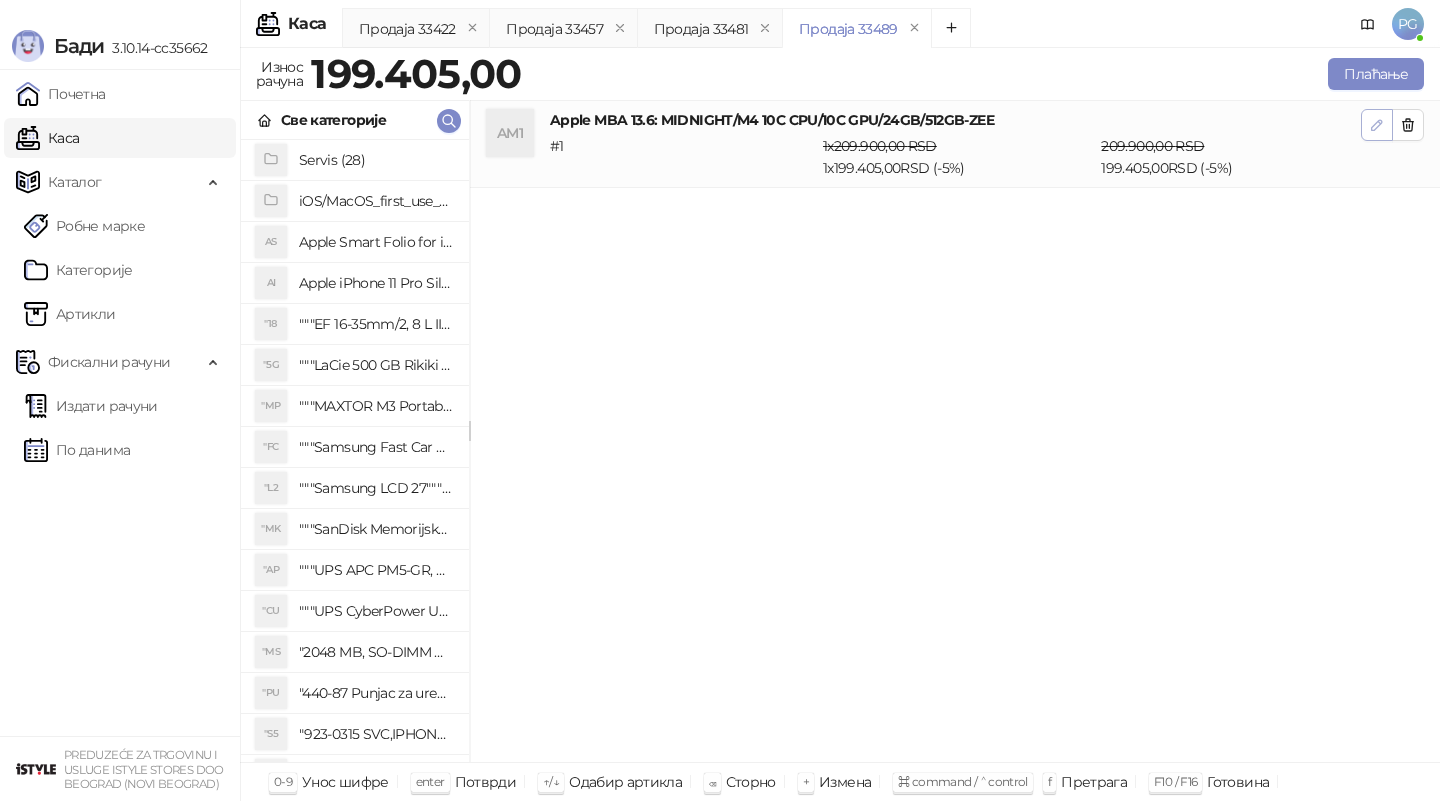 click 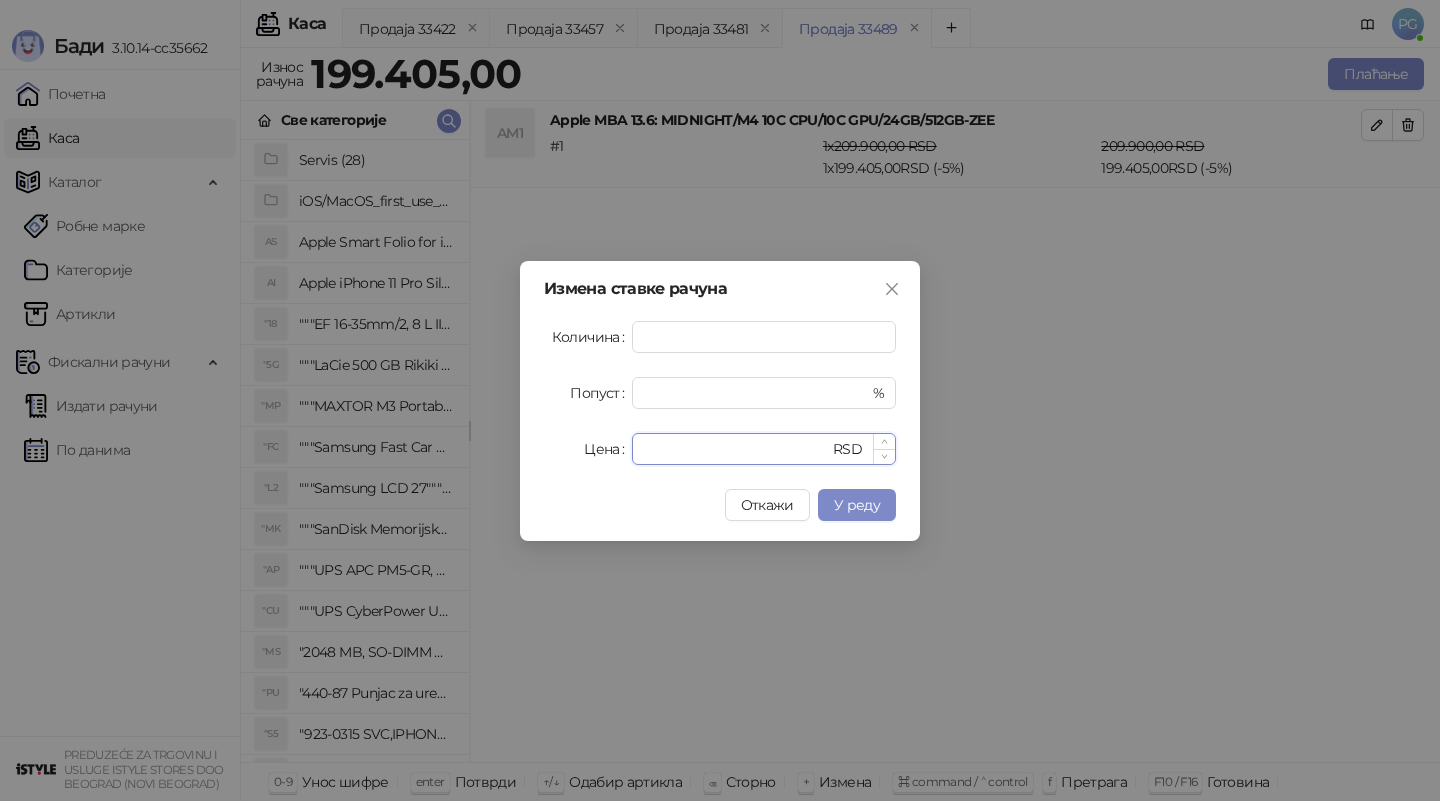 click on "******" at bounding box center [736, 449] 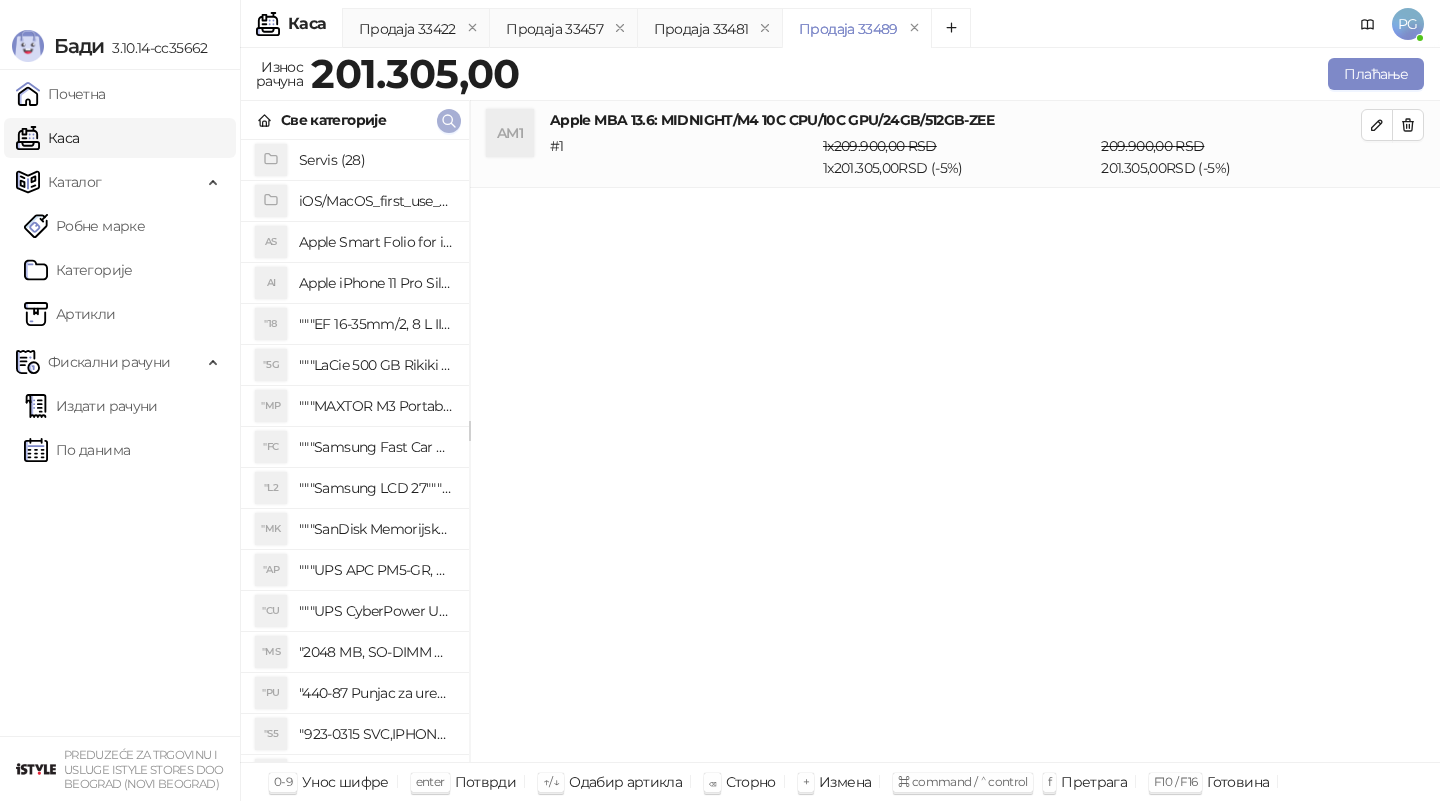 click at bounding box center [449, 121] 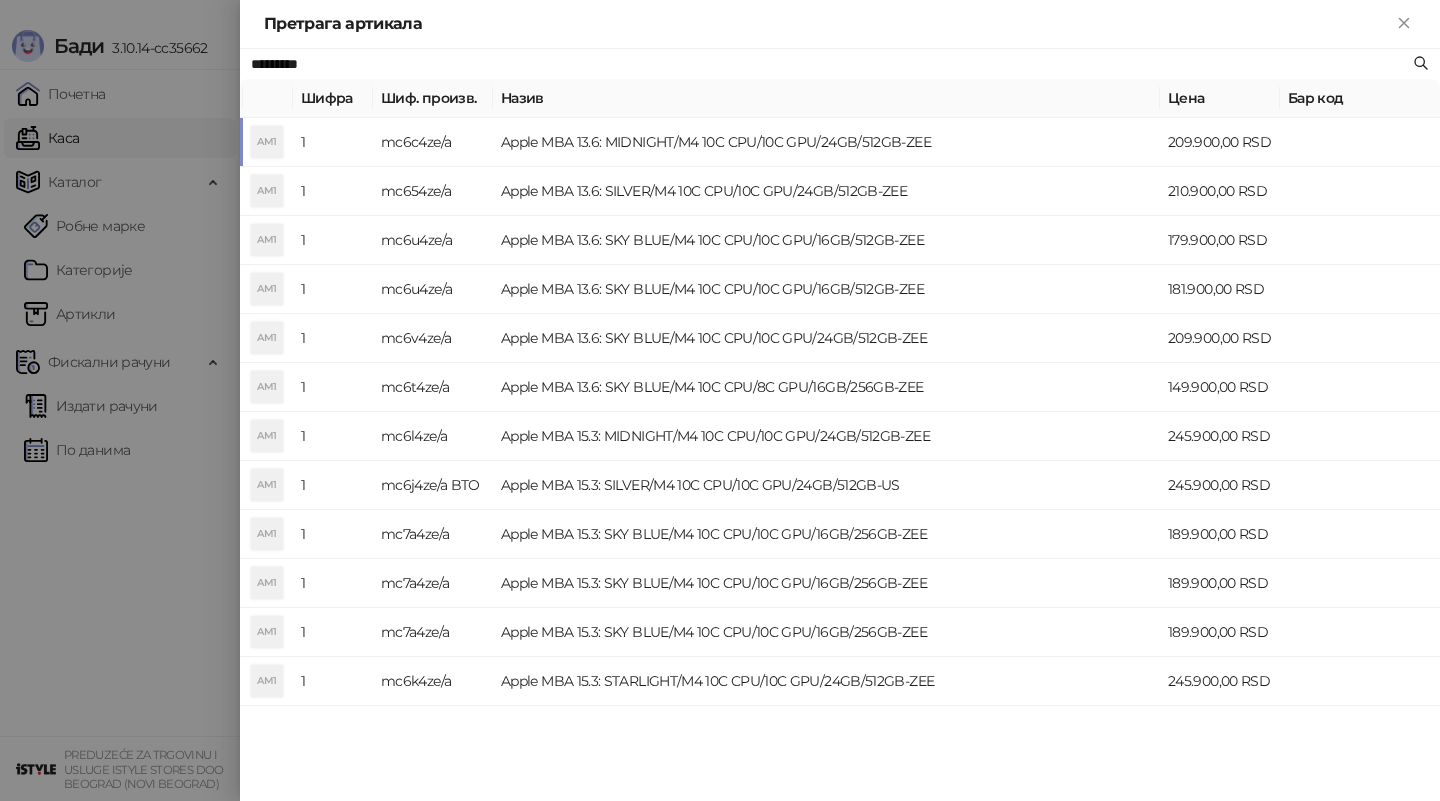 paste on "***" 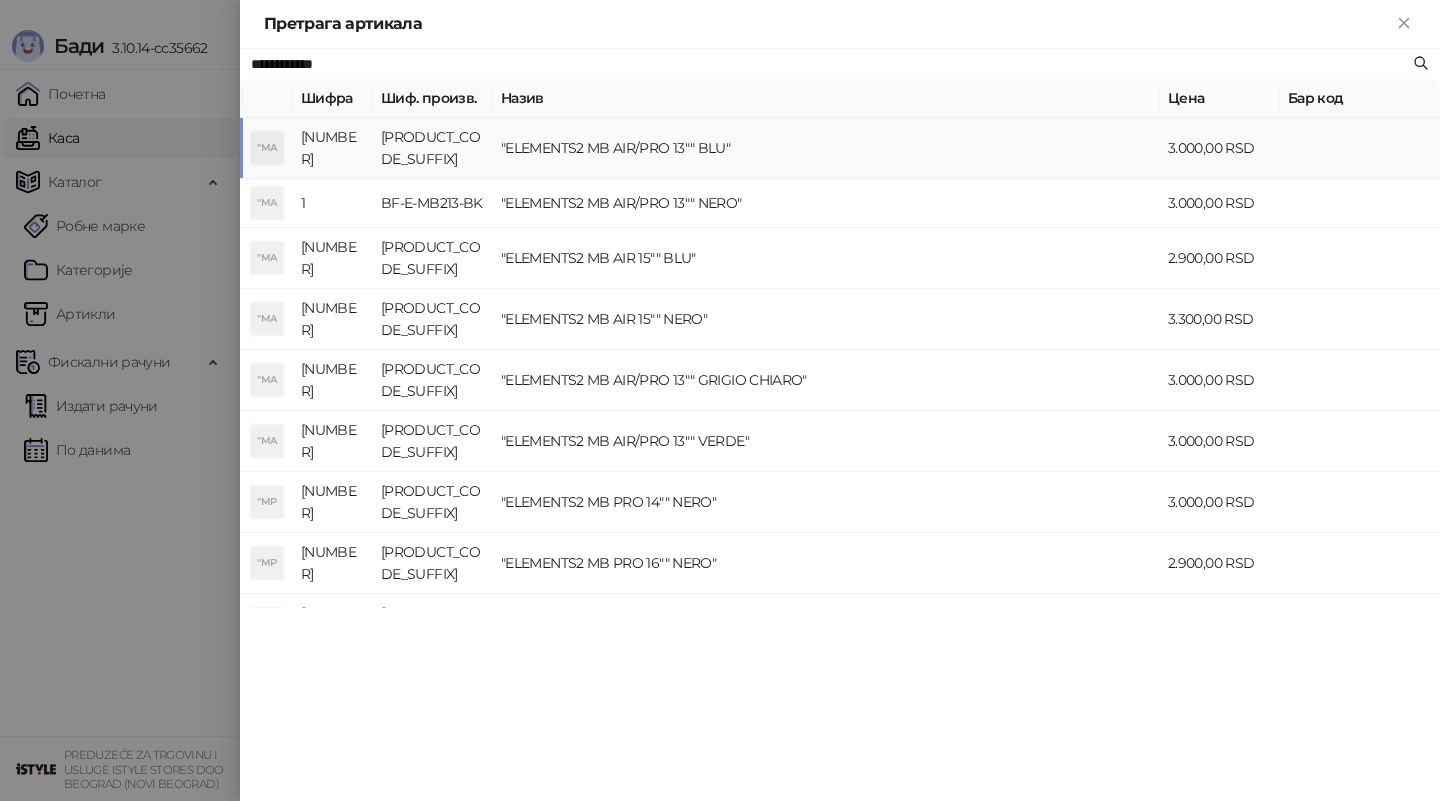 type on "**********" 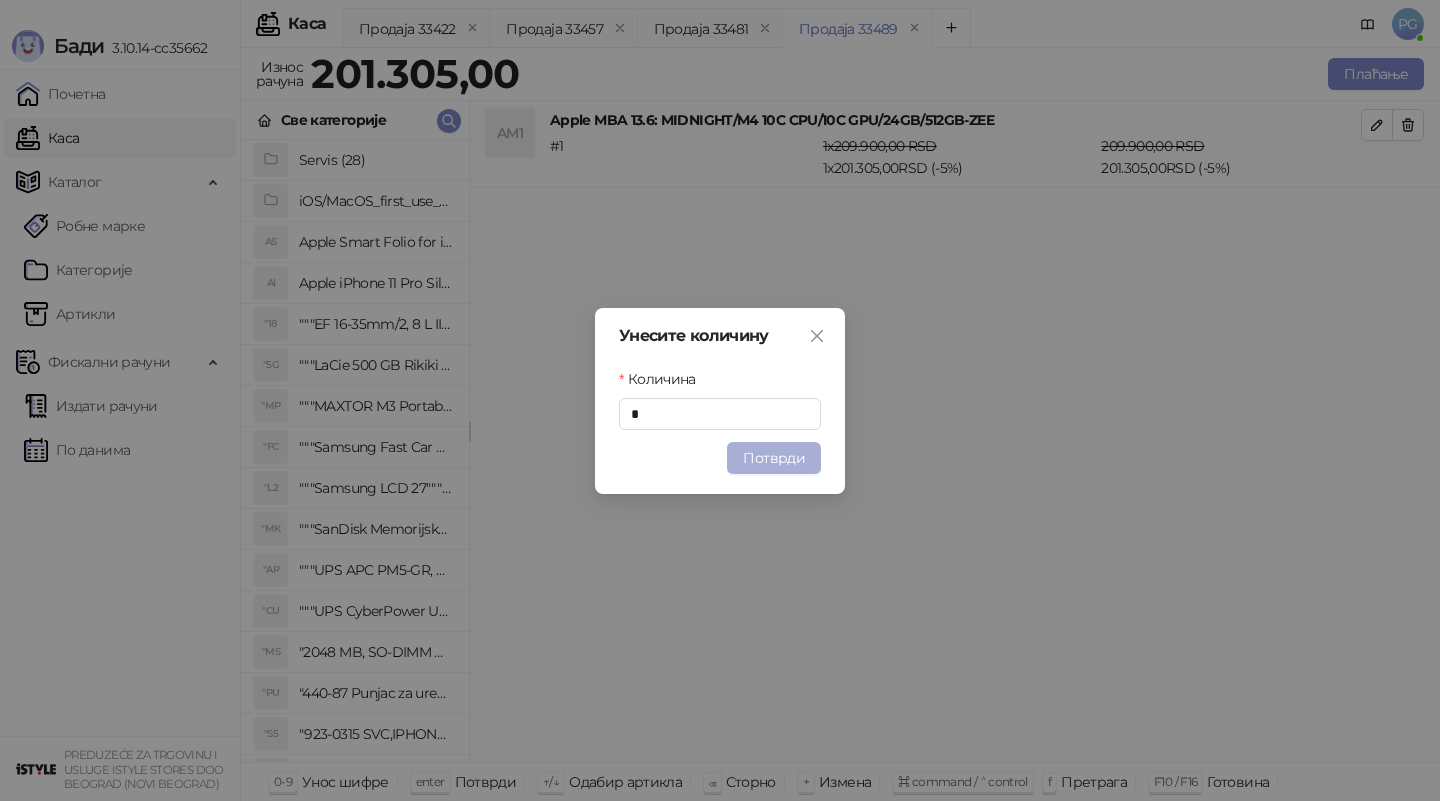 click on "Потврди" at bounding box center (774, 458) 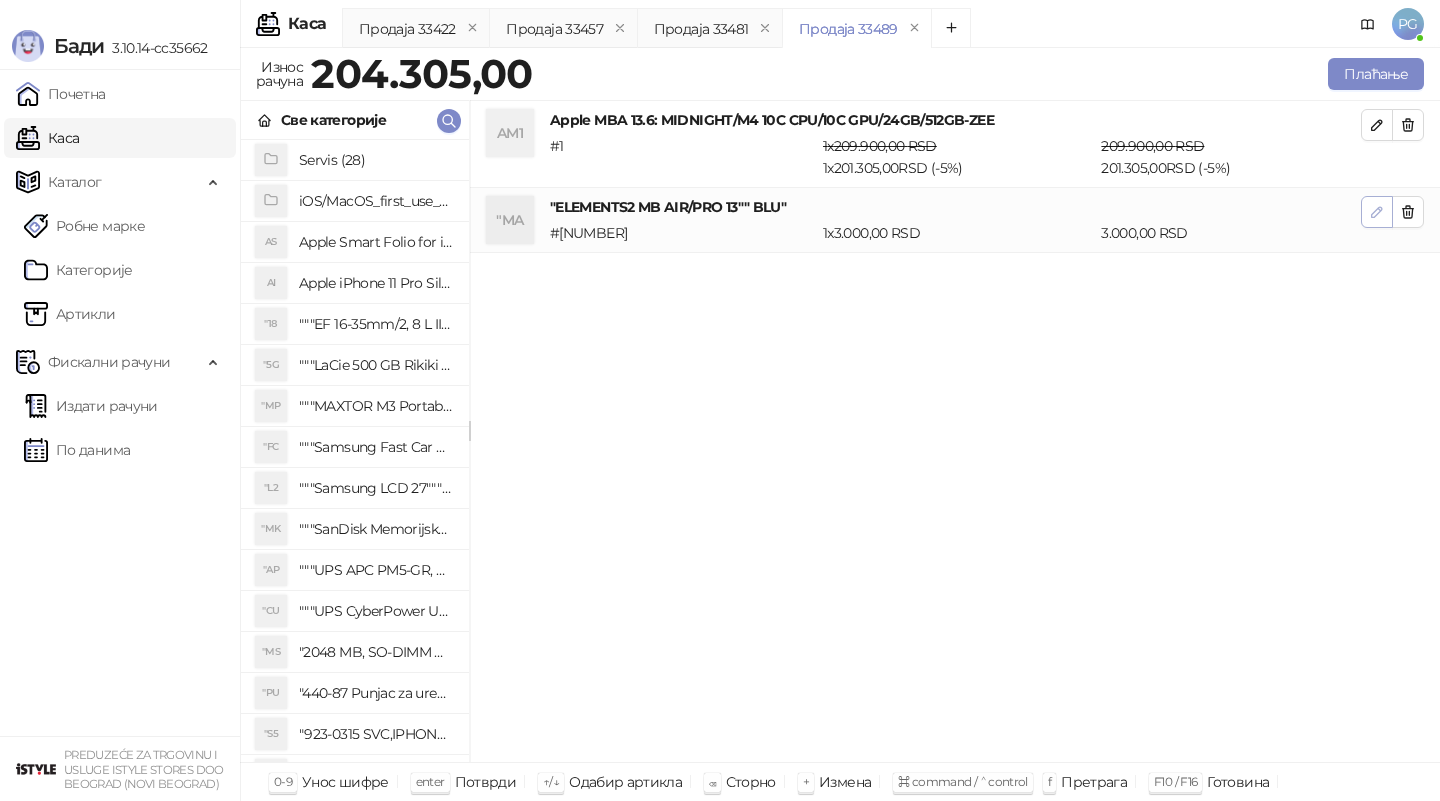 click at bounding box center (1377, 212) 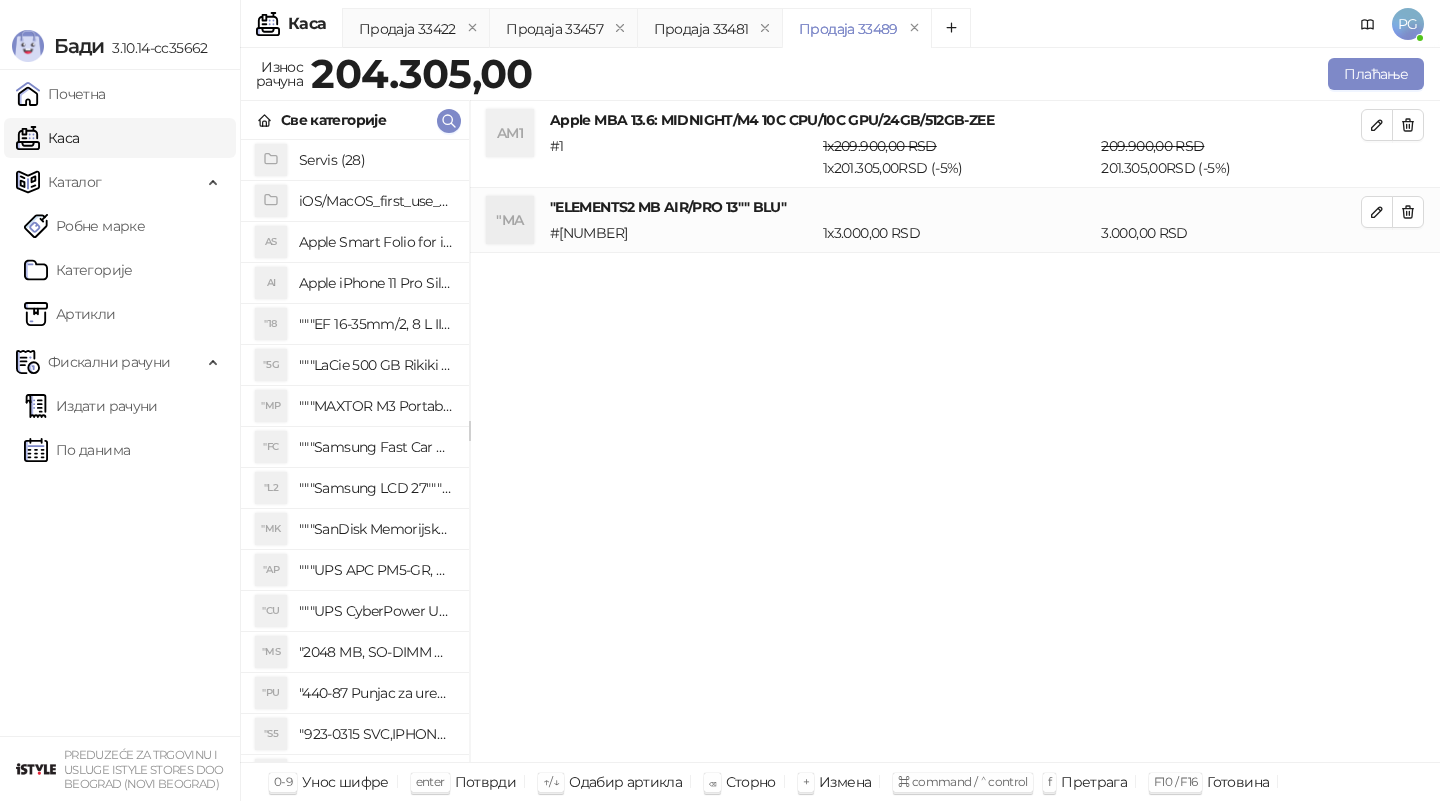 type on "*" 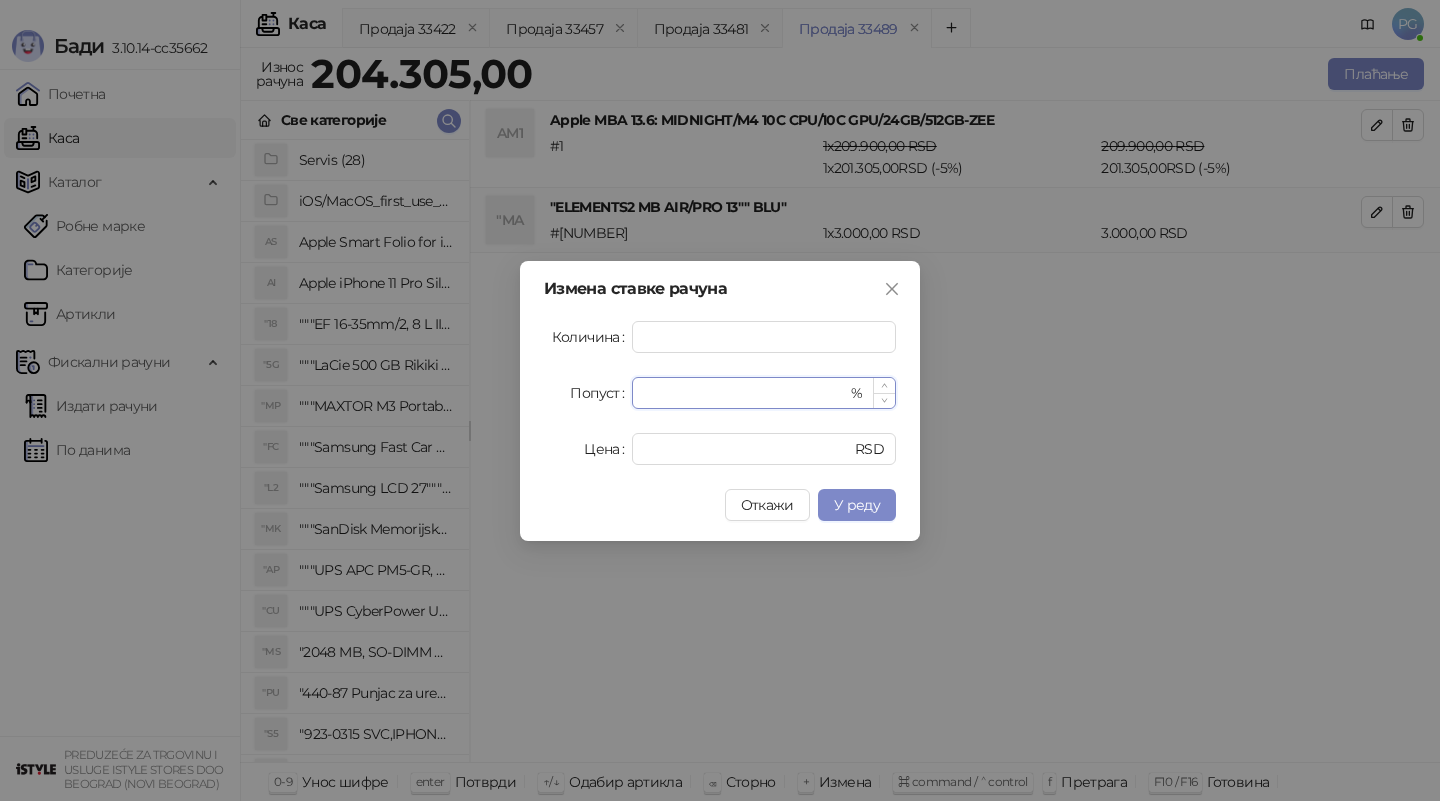 click on "*" at bounding box center [745, 393] 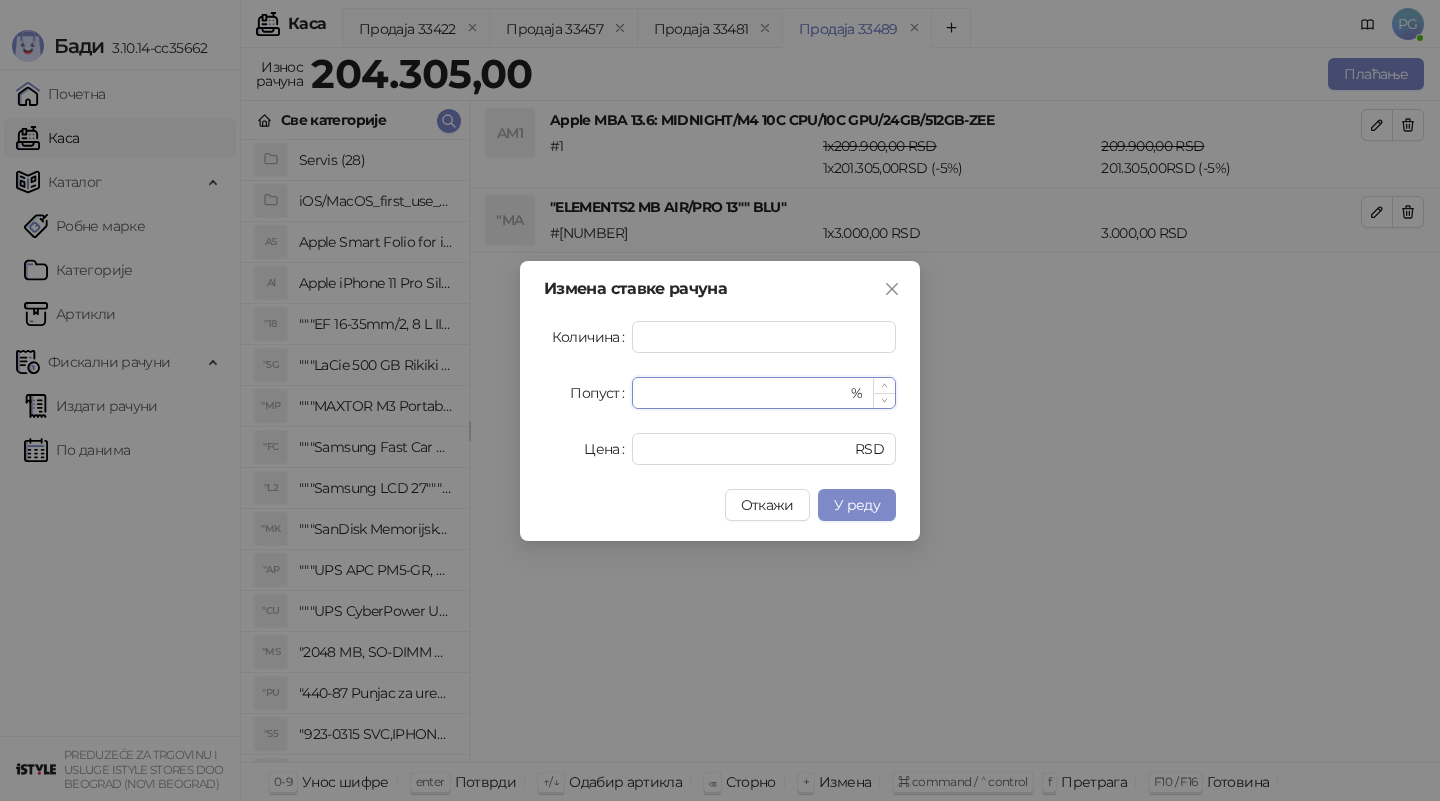 type on "**" 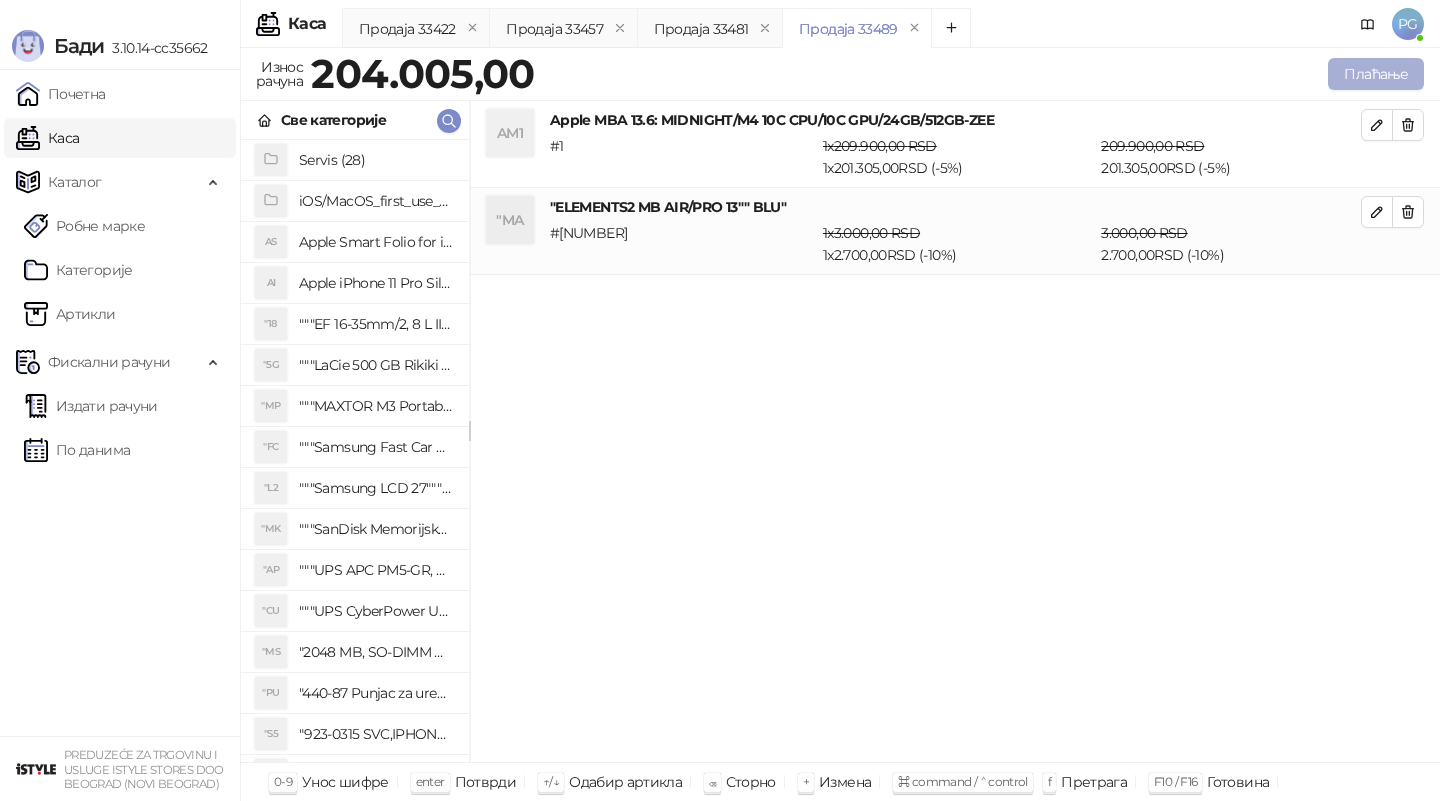 click on "Плаћање" at bounding box center [1376, 74] 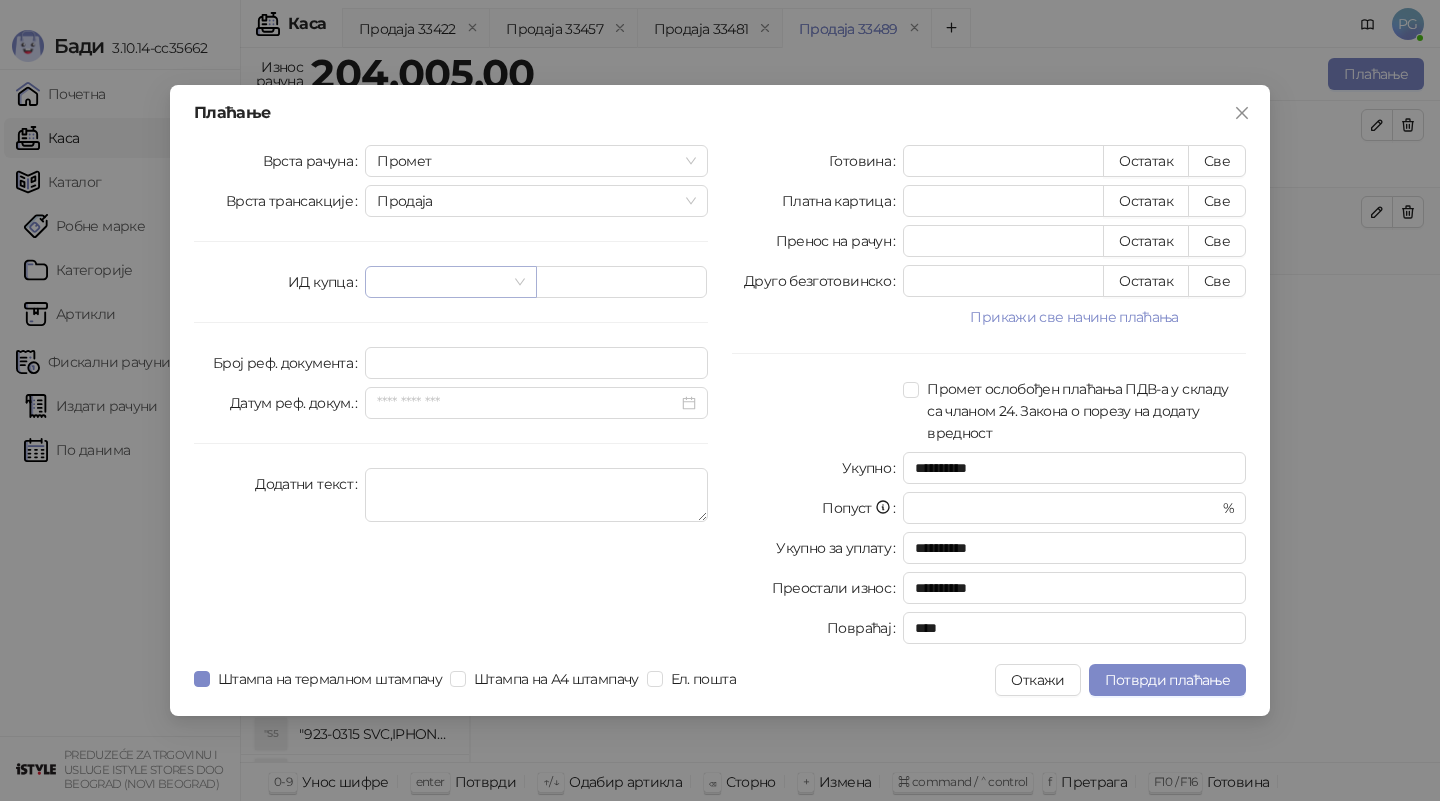 click at bounding box center [441, 282] 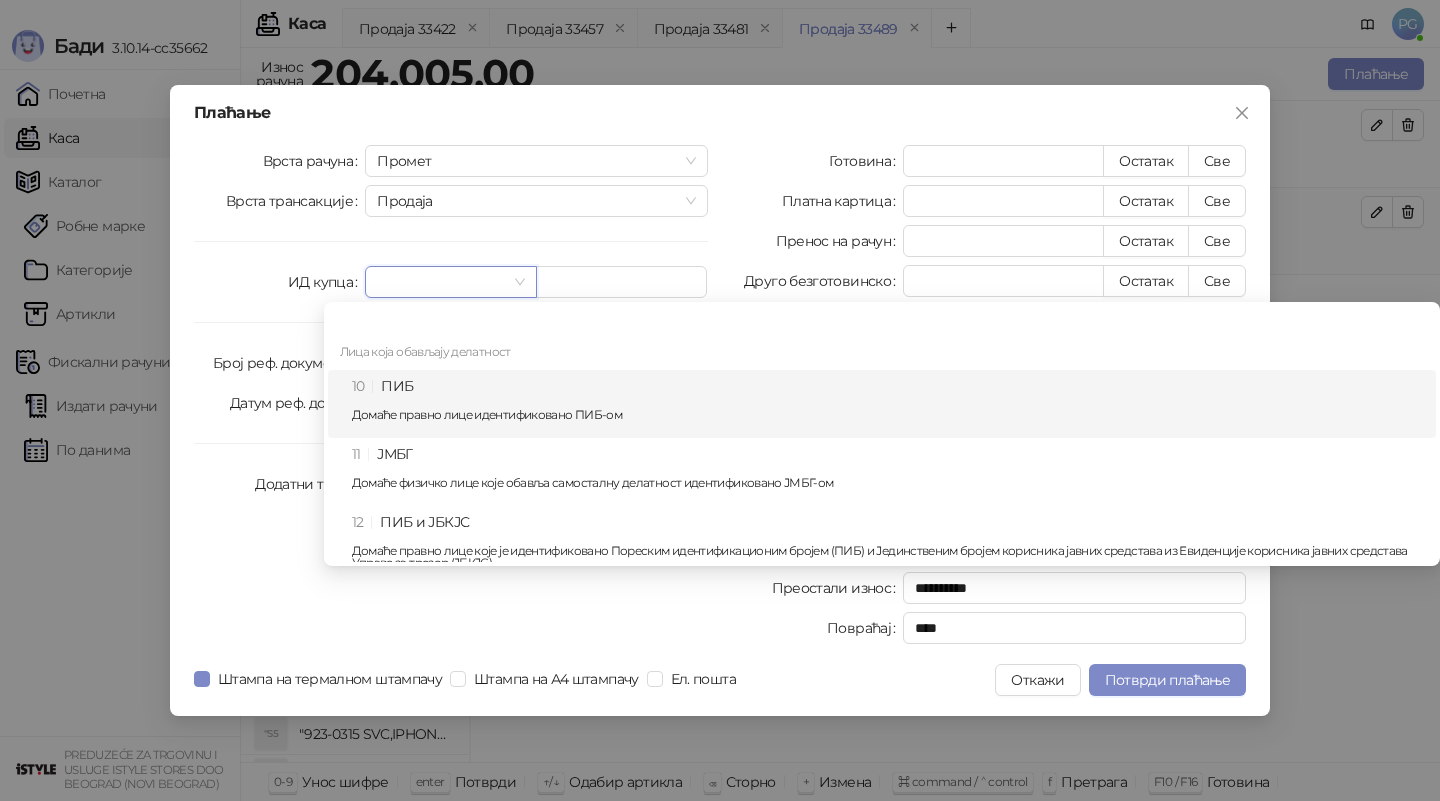 click on "10 ПИБ Домаће правно лице идентификовано ПИБ-ом" at bounding box center (888, 404) 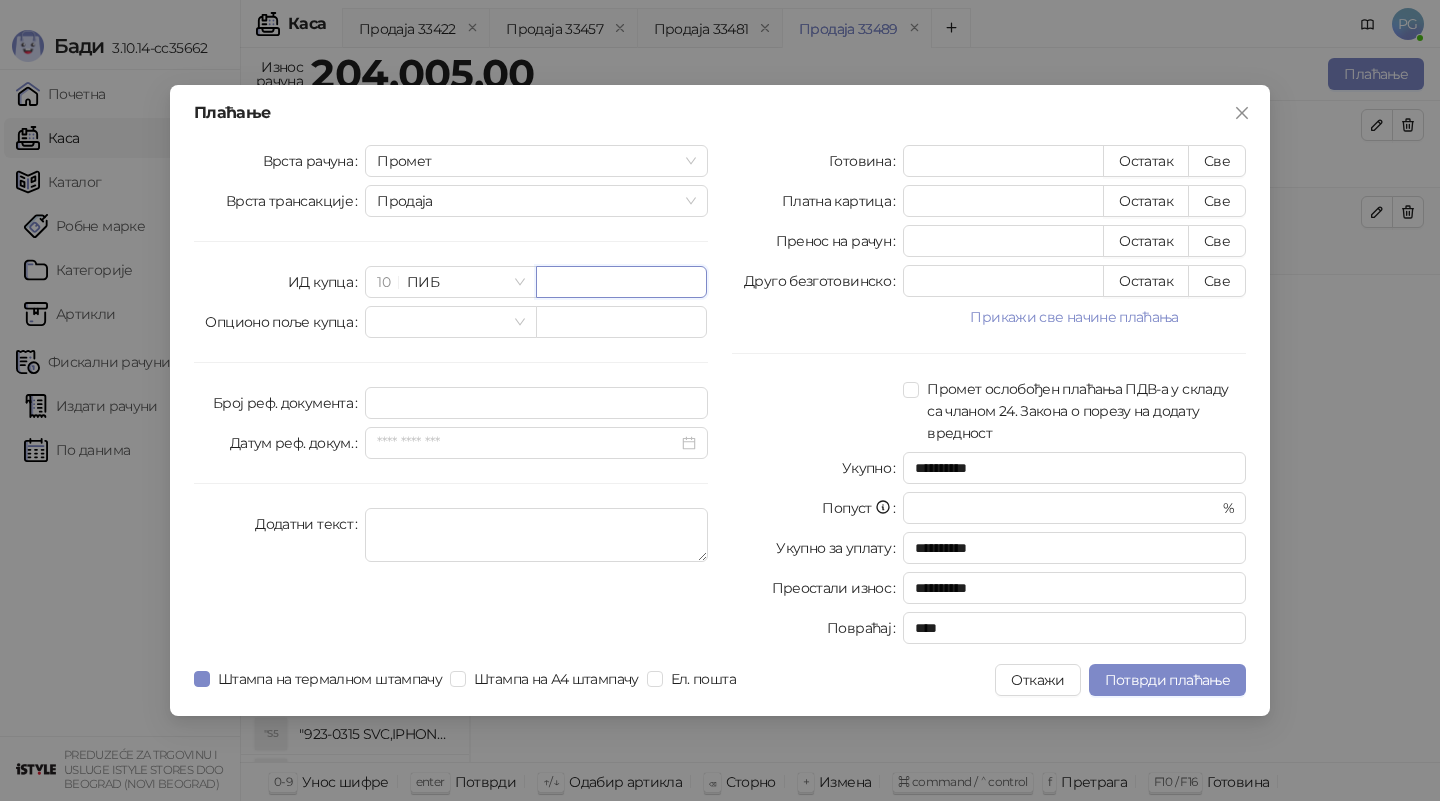 paste on "*********" 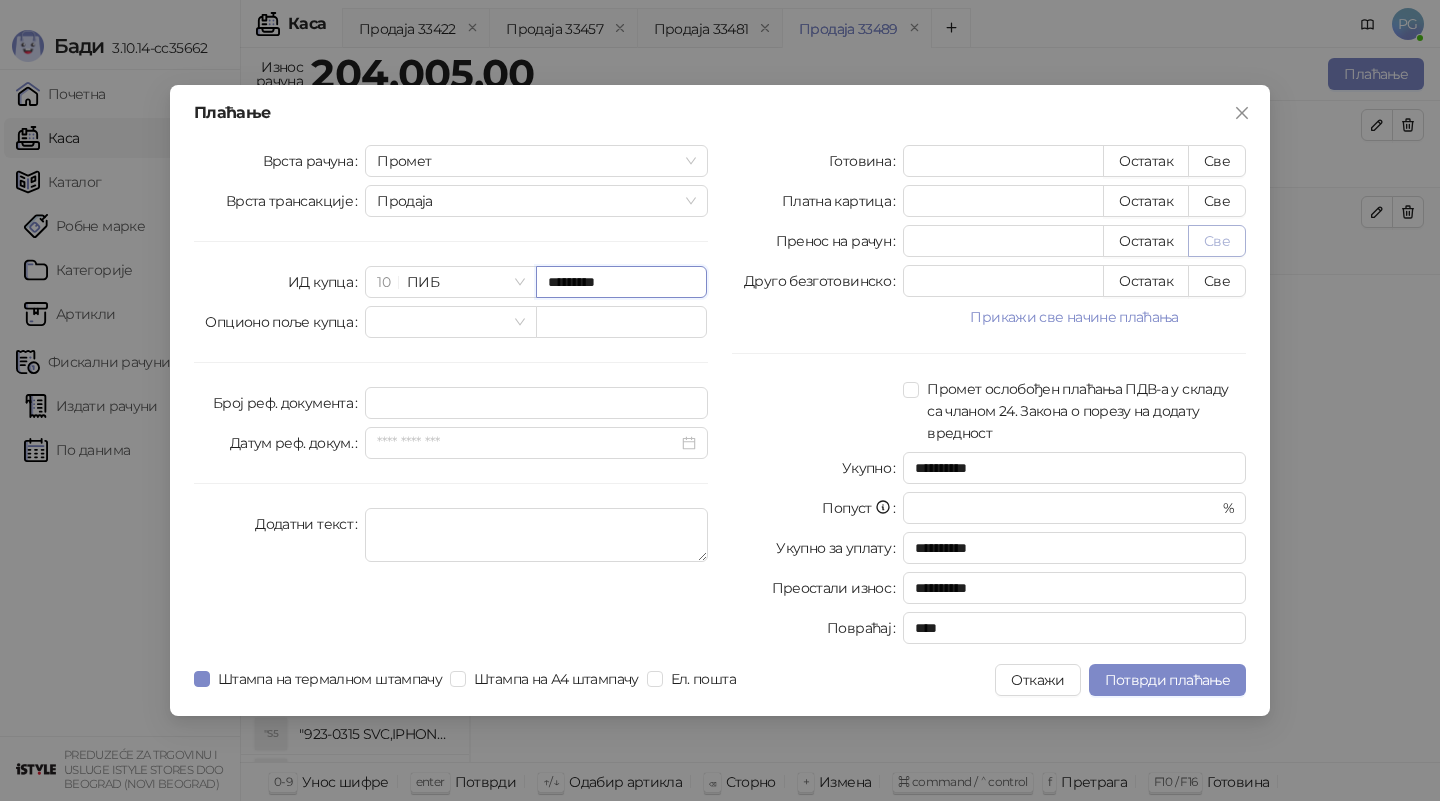 type on "*********" 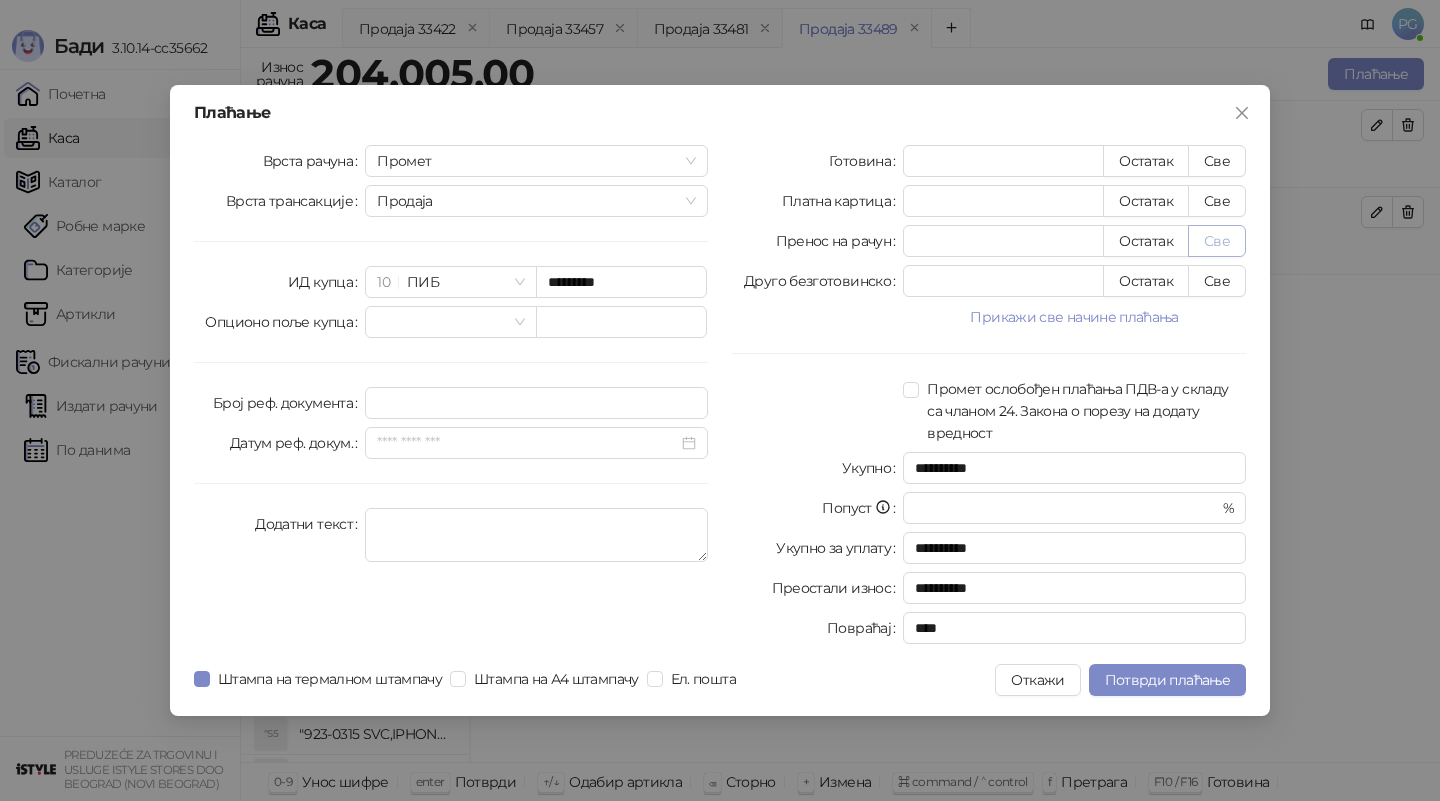 click on "Све" at bounding box center [1217, 241] 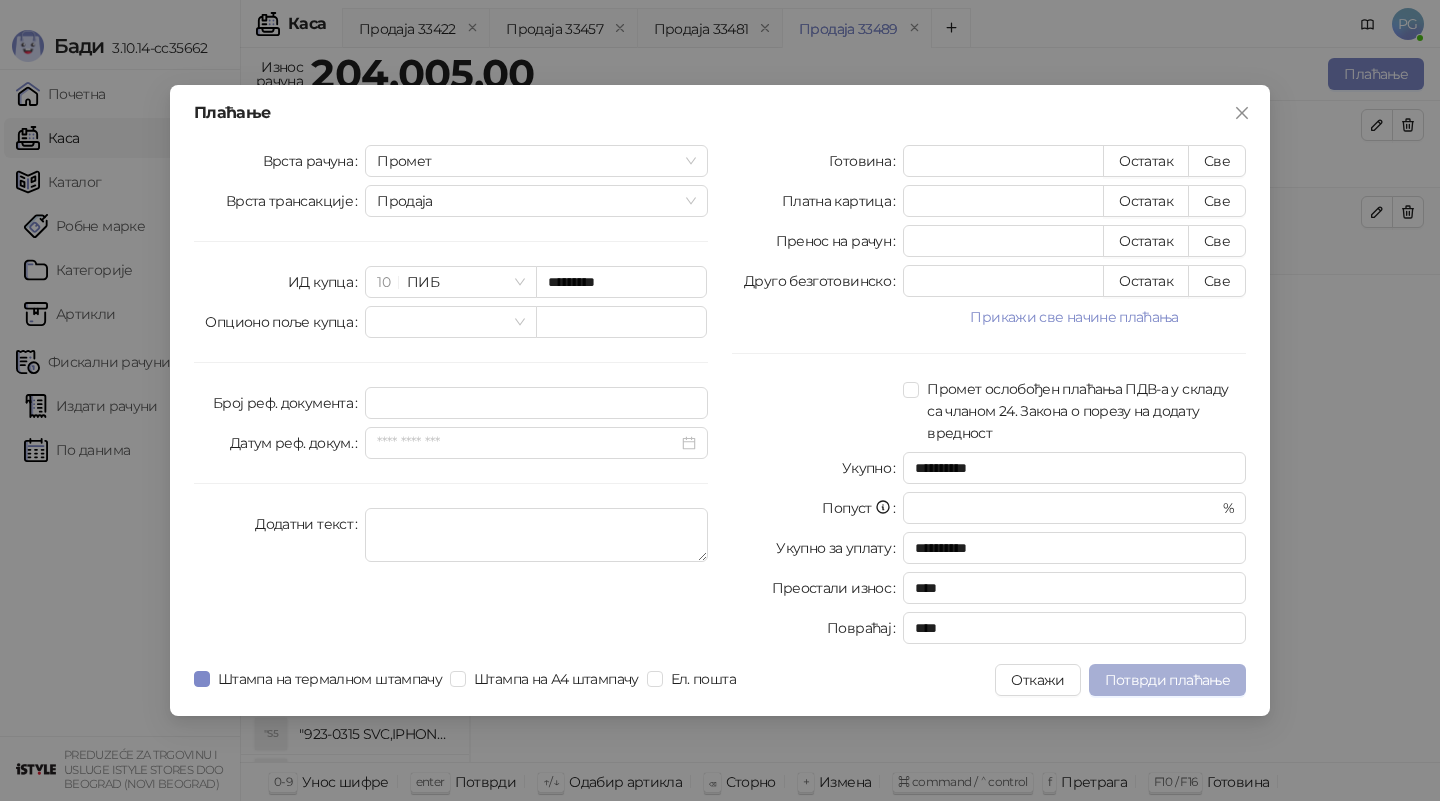 click on "Потврди плаћање" at bounding box center (1167, 680) 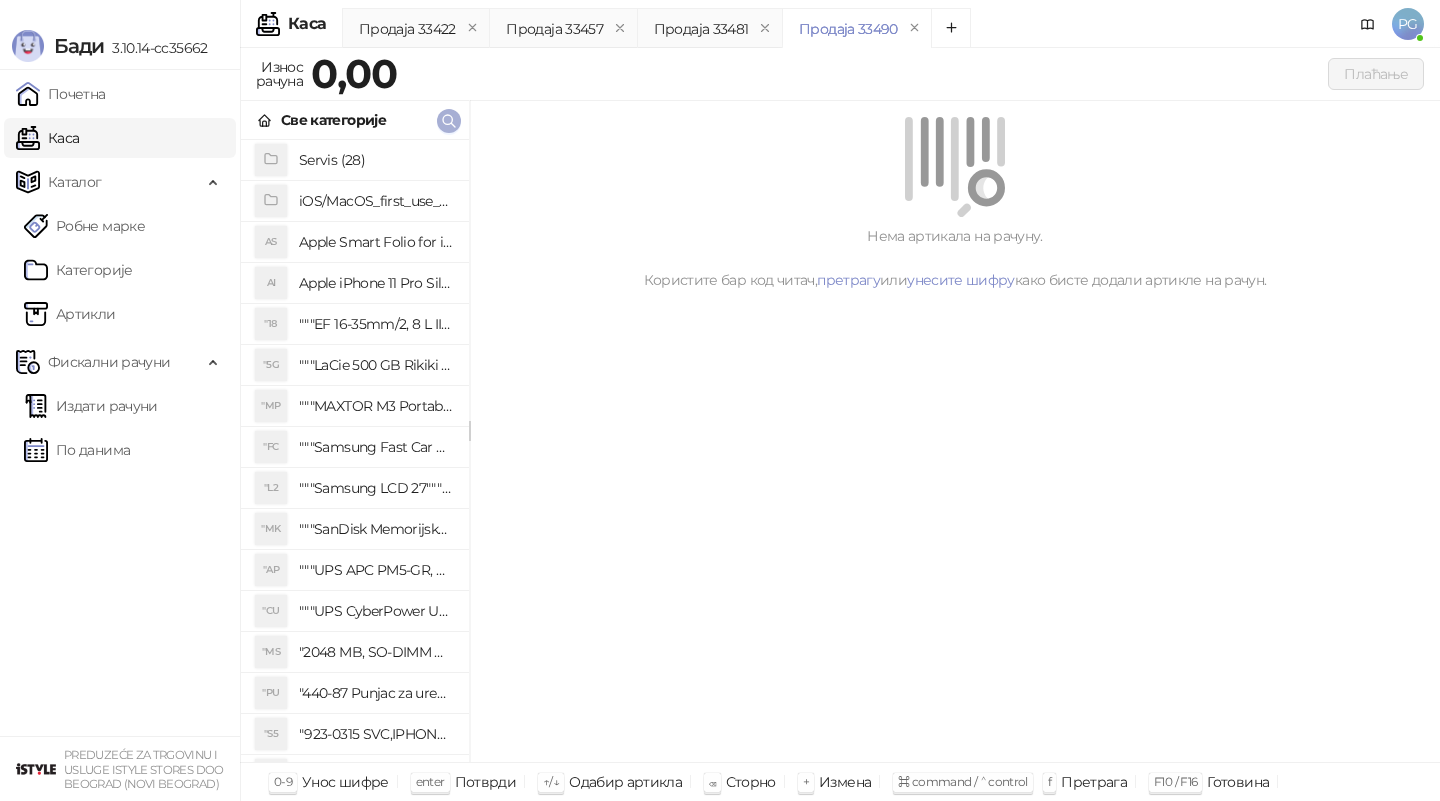 click 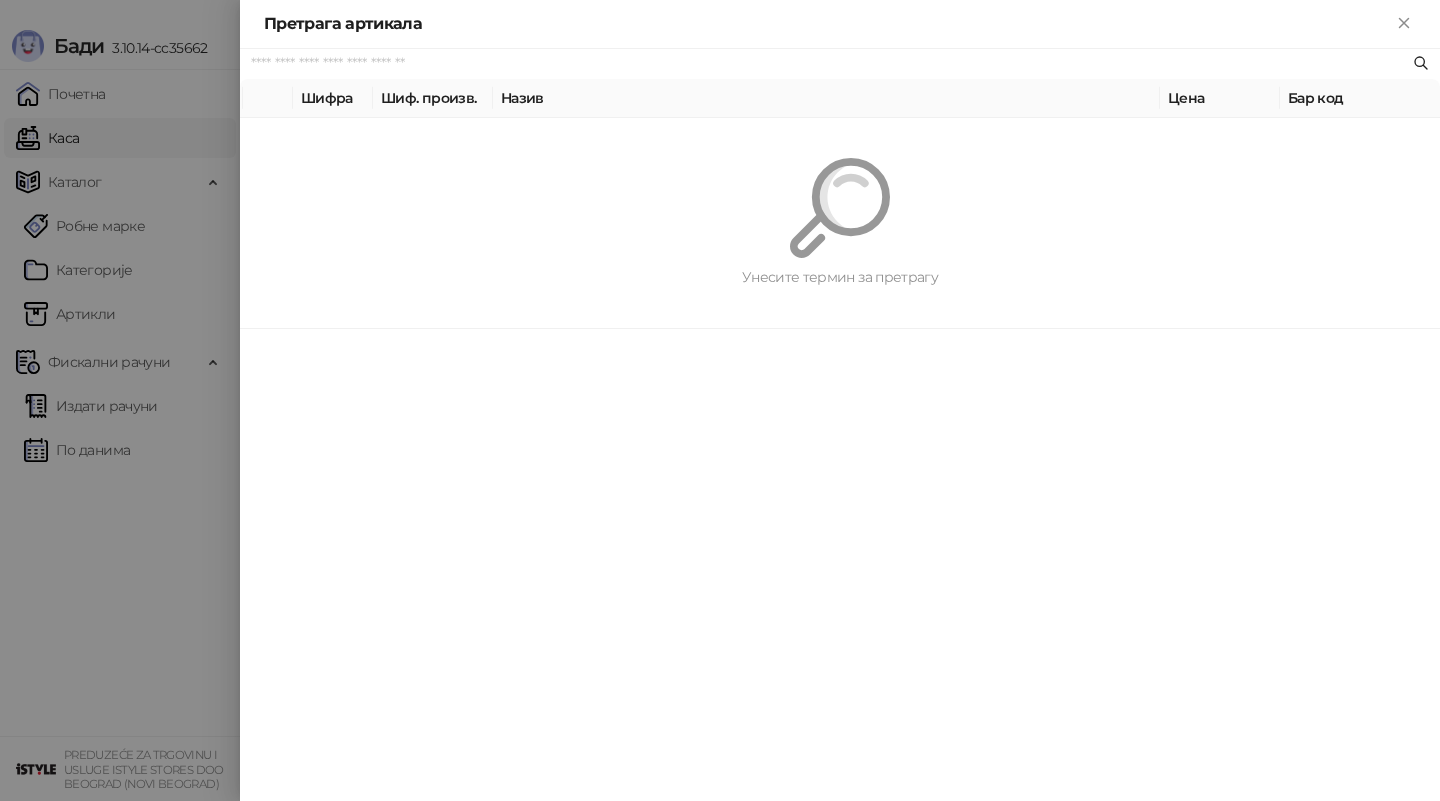 paste on "*********" 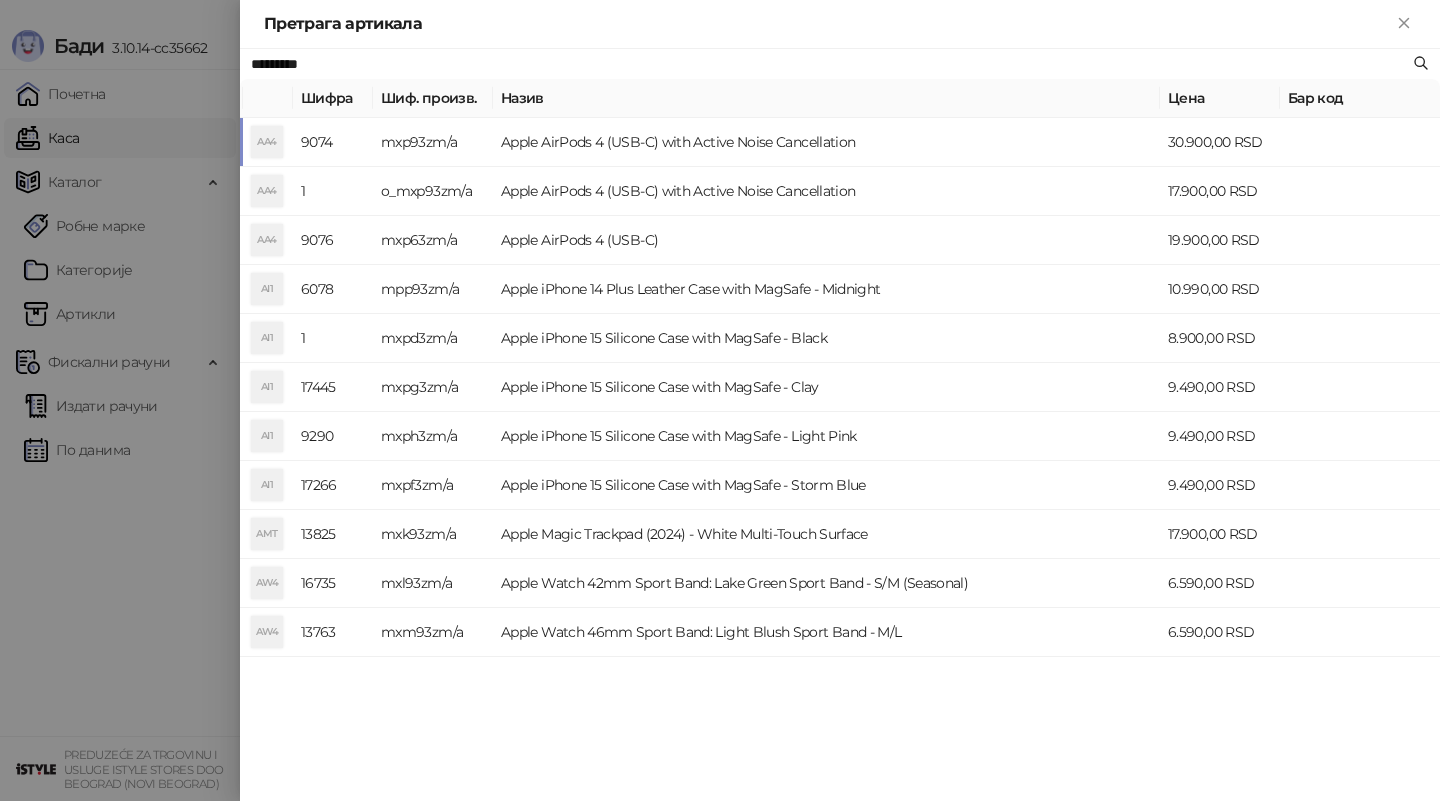 type on "*********" 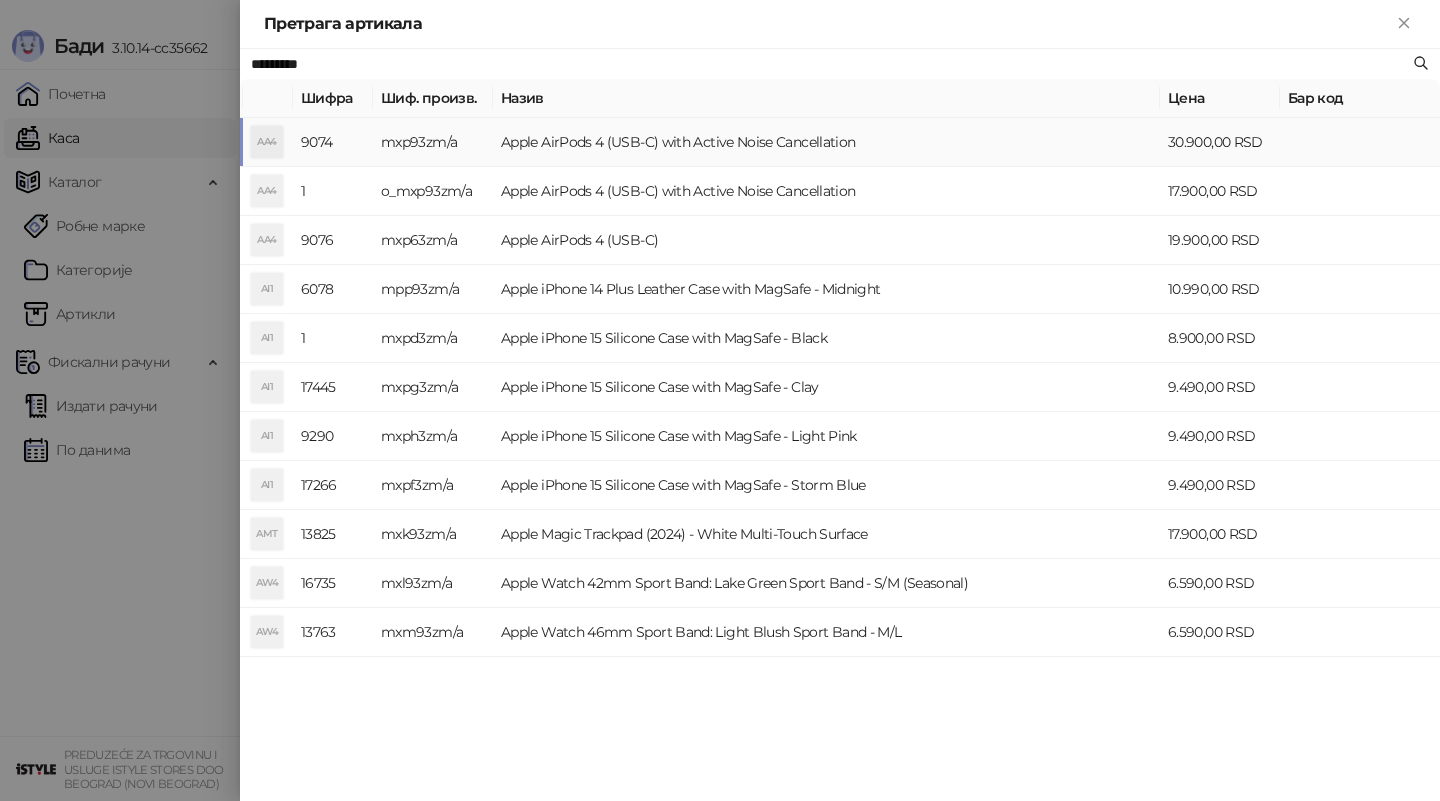 click on "Apple AirPods 4 (USB-C) with Active Noise Cancellation" at bounding box center [826, 142] 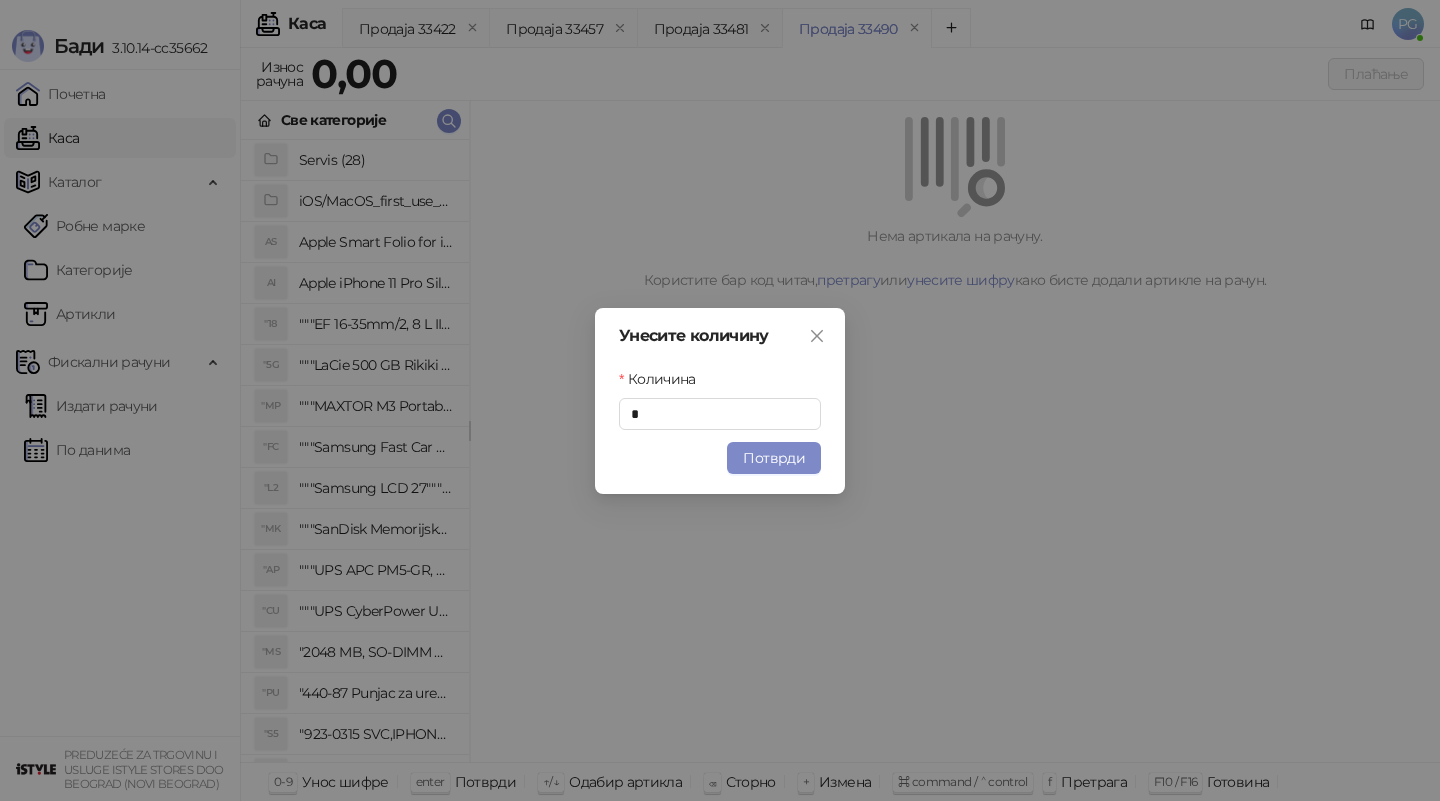 click on "Потврди" at bounding box center (774, 458) 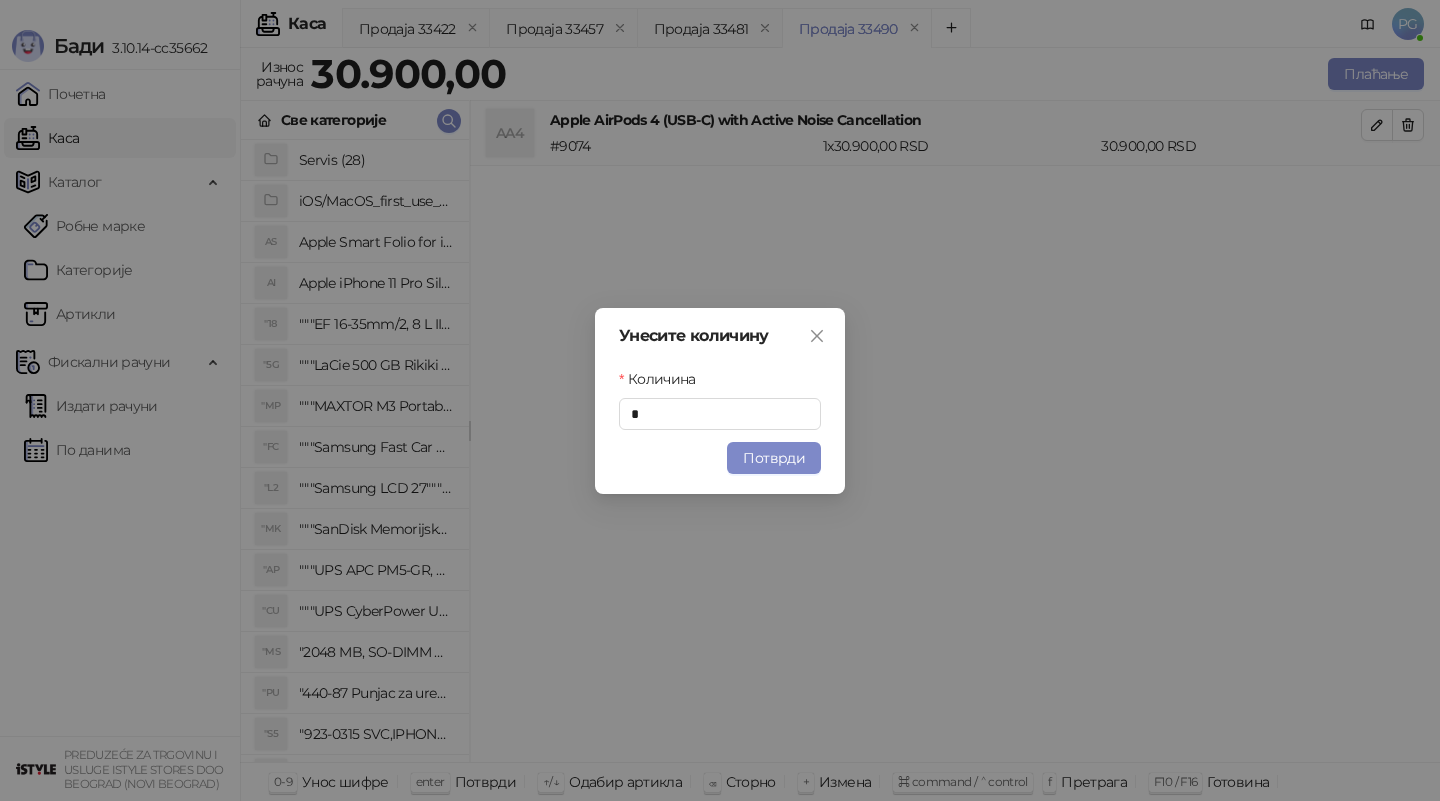 click on "Унесите количину Количина * Потврди" at bounding box center (720, 400) 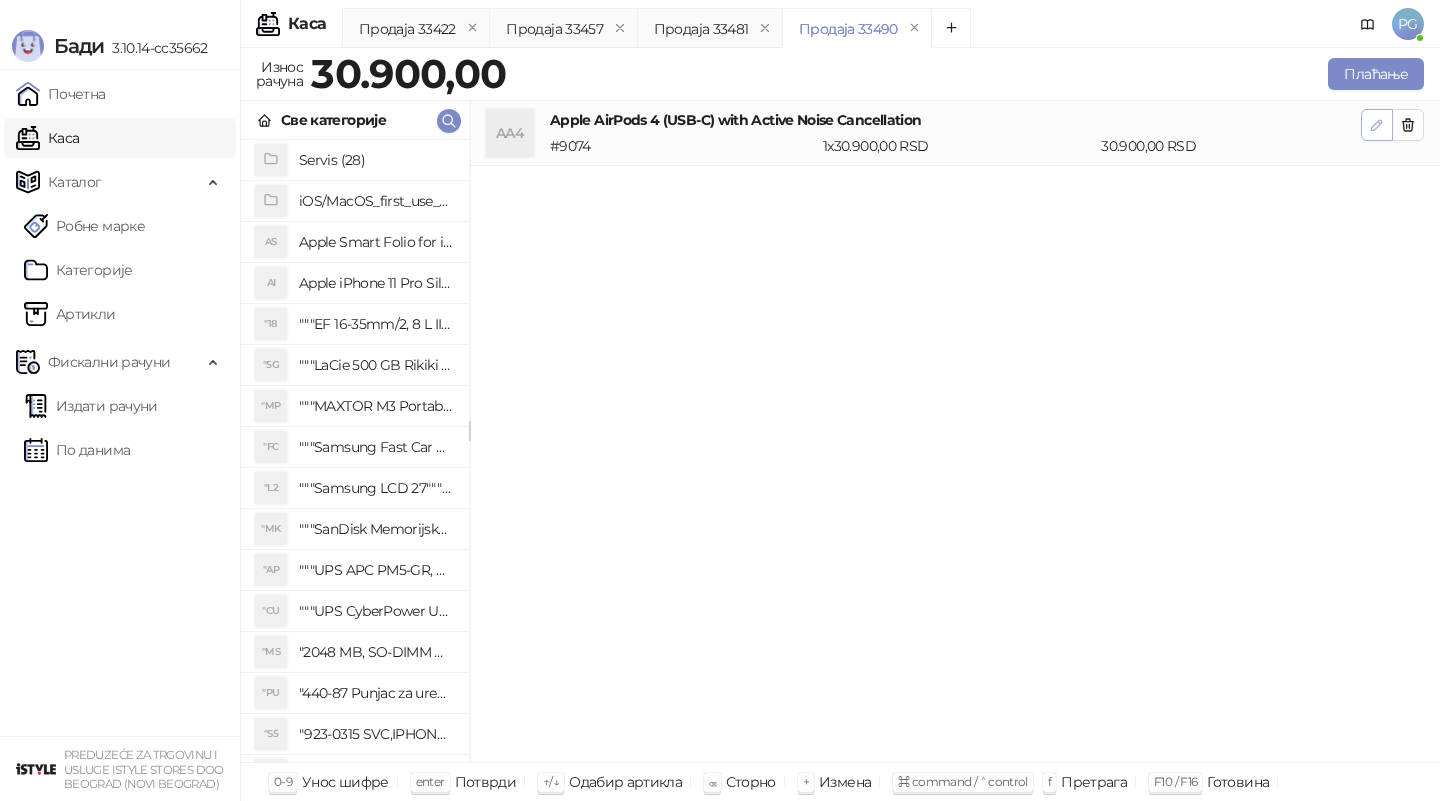 click 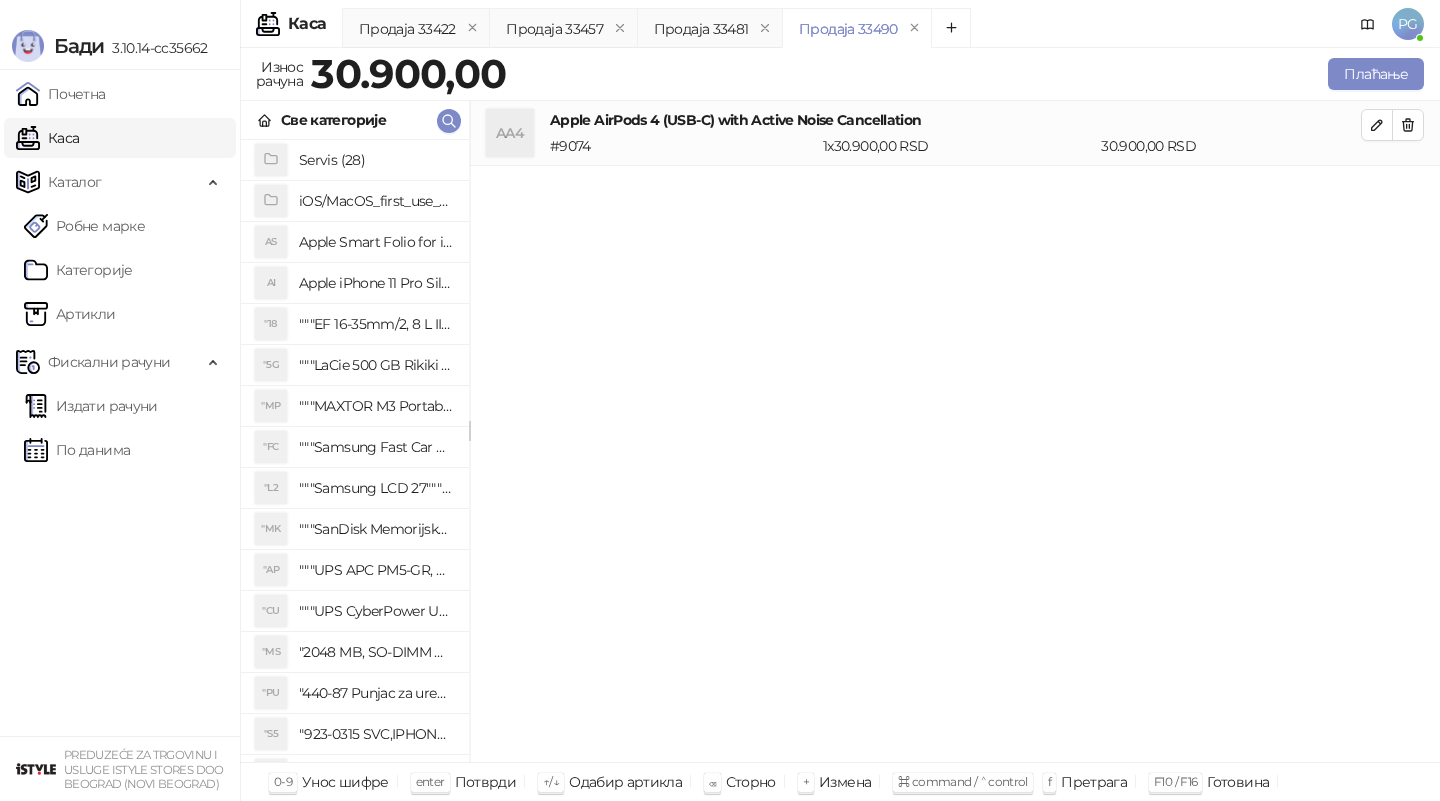 type on "*" 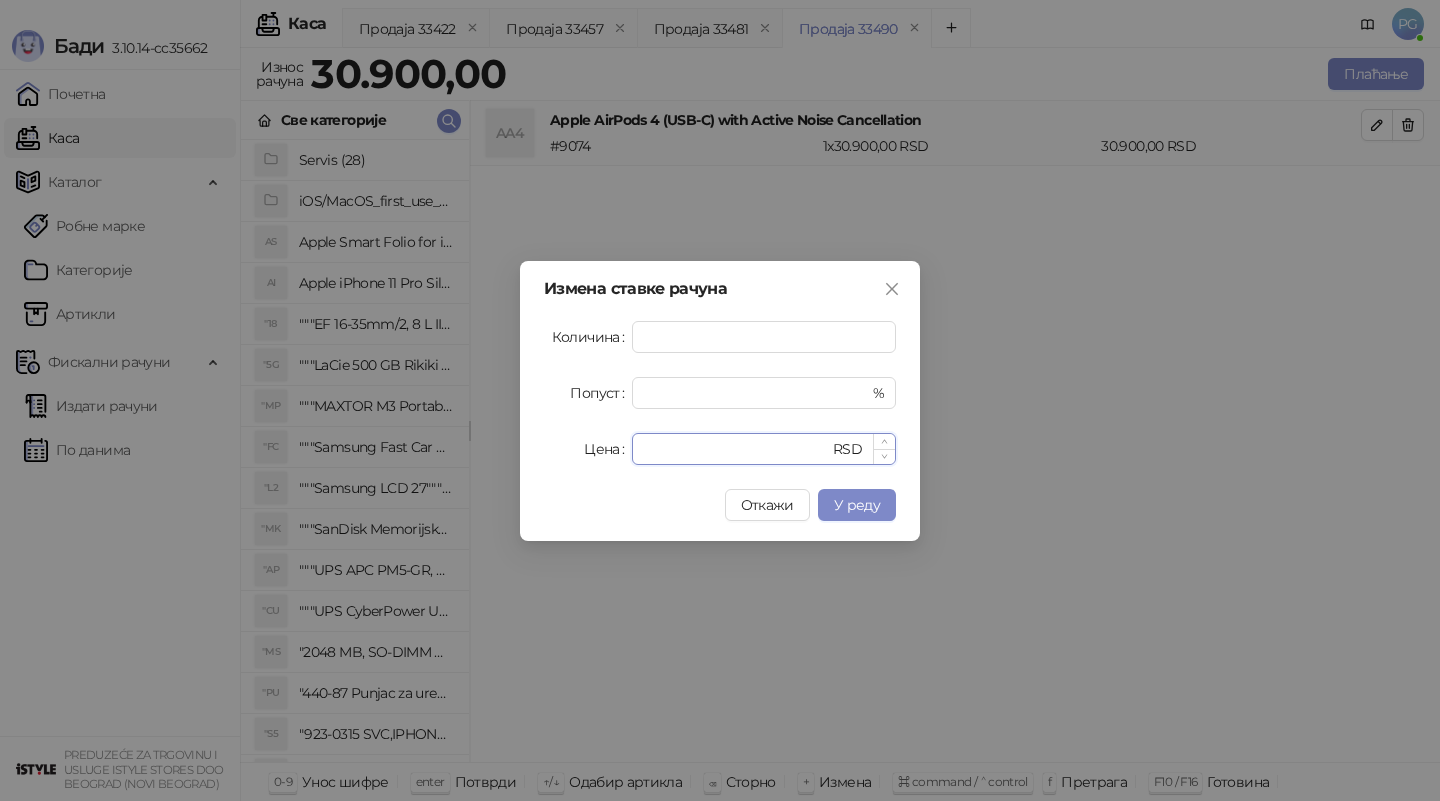 click on "*****" at bounding box center (736, 449) 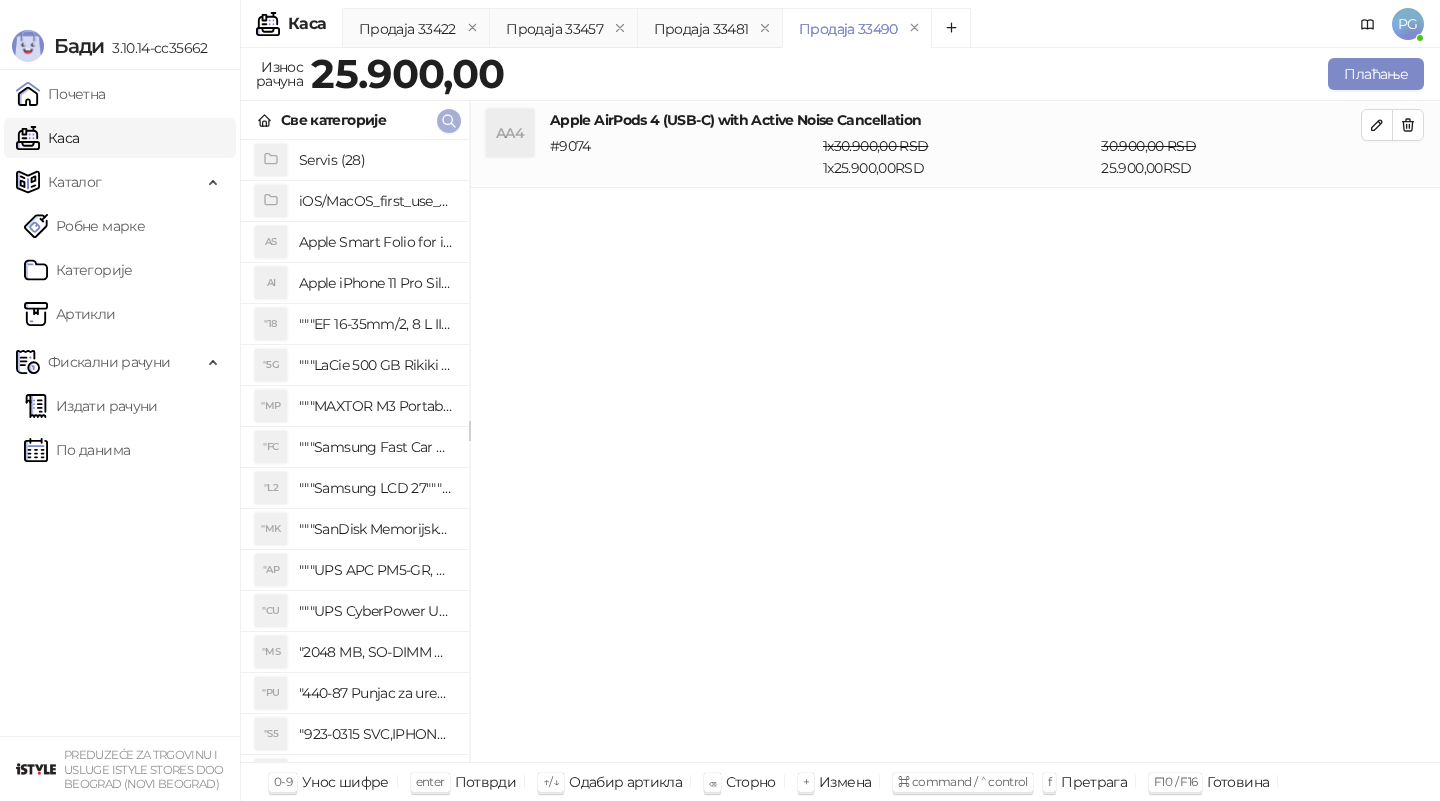 click 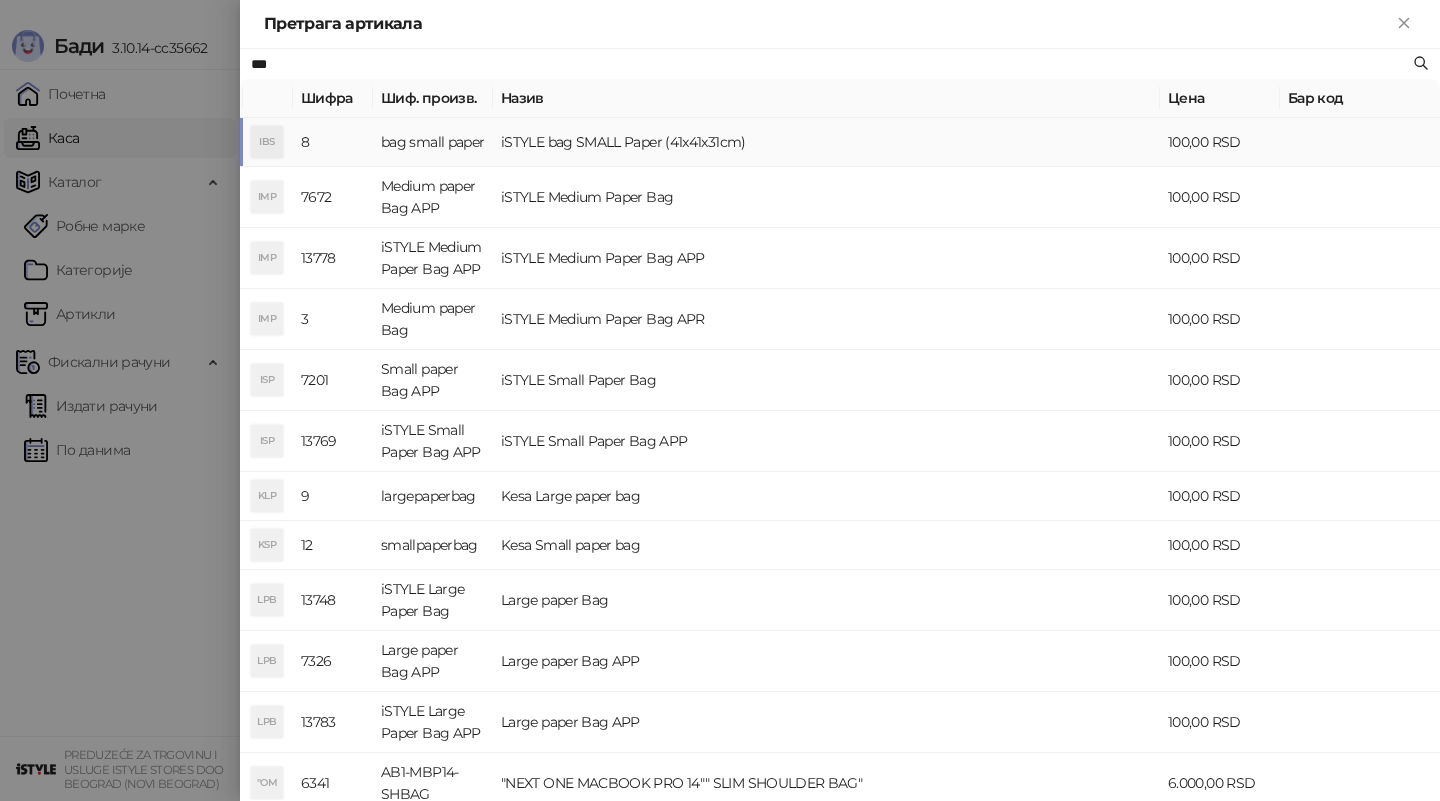type on "***" 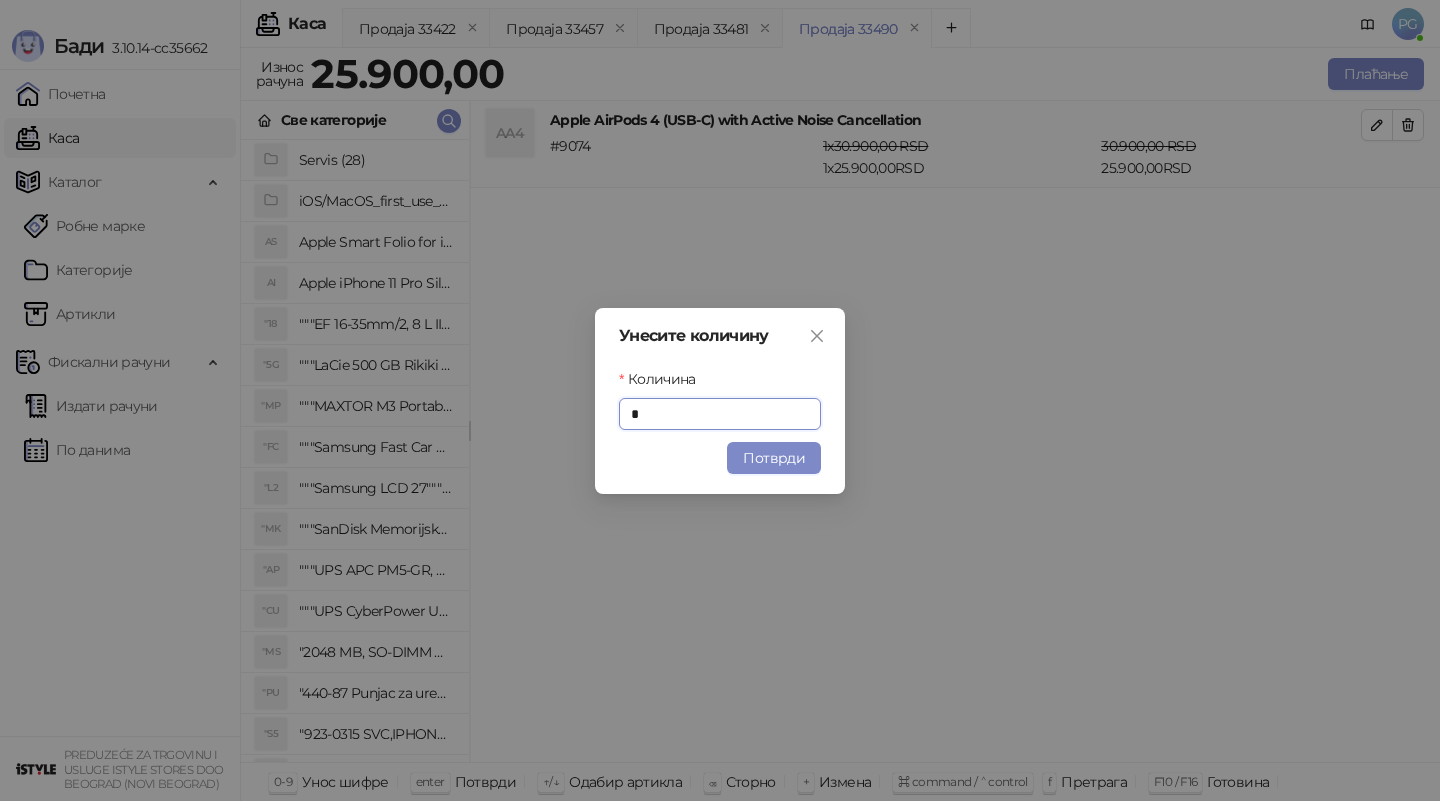 click on "Потврди" at bounding box center [774, 458] 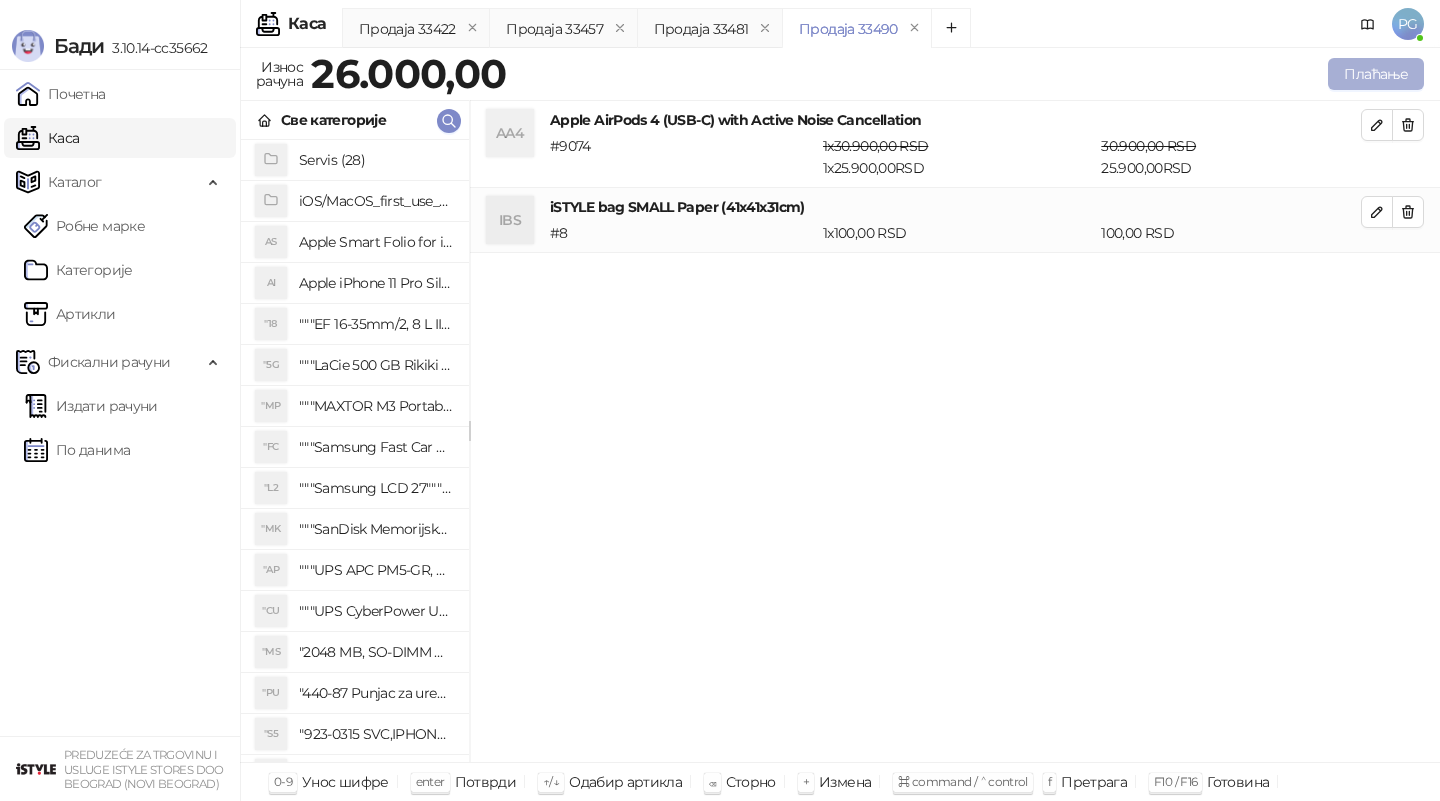 click on "Плаћање" at bounding box center [1376, 74] 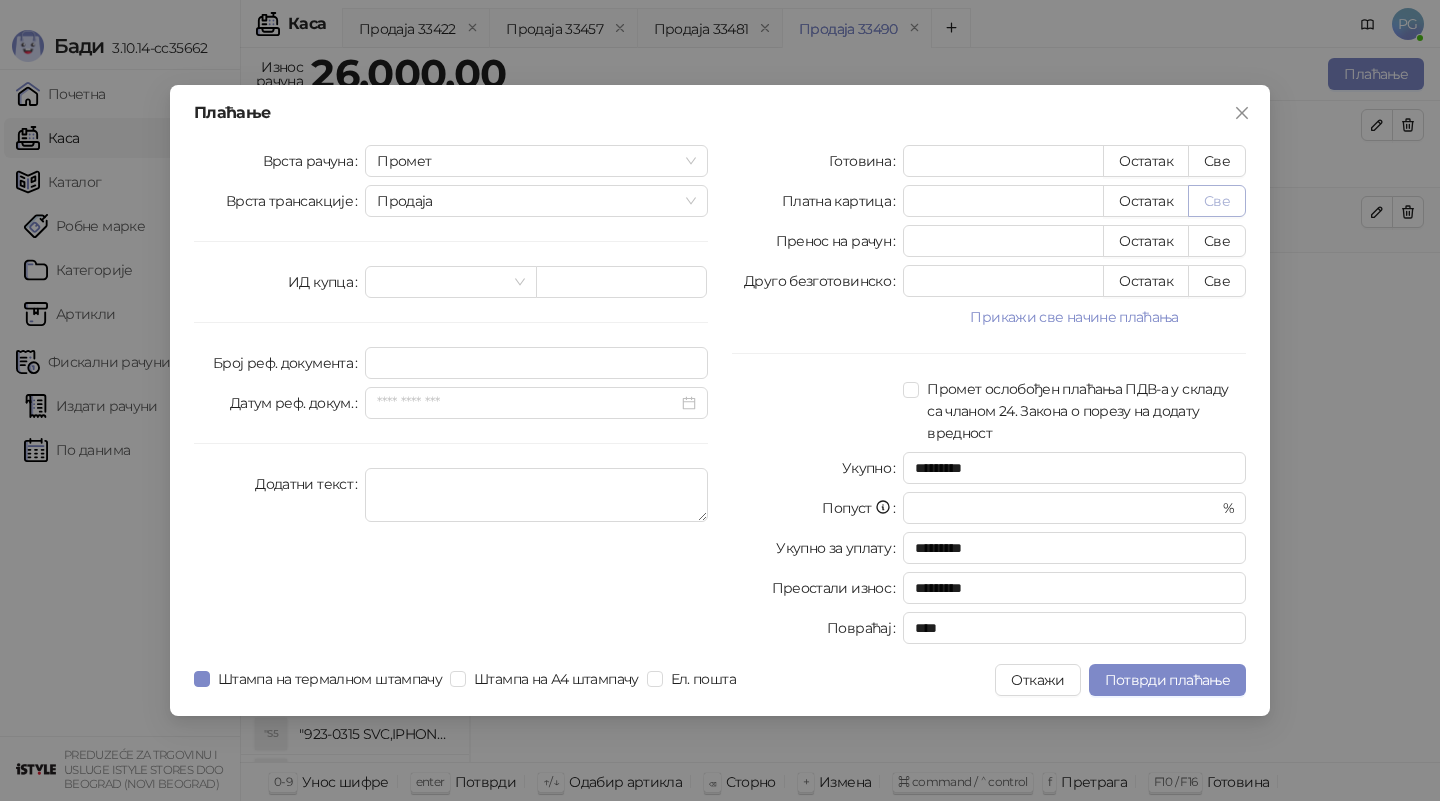click on "Све" at bounding box center [1217, 201] 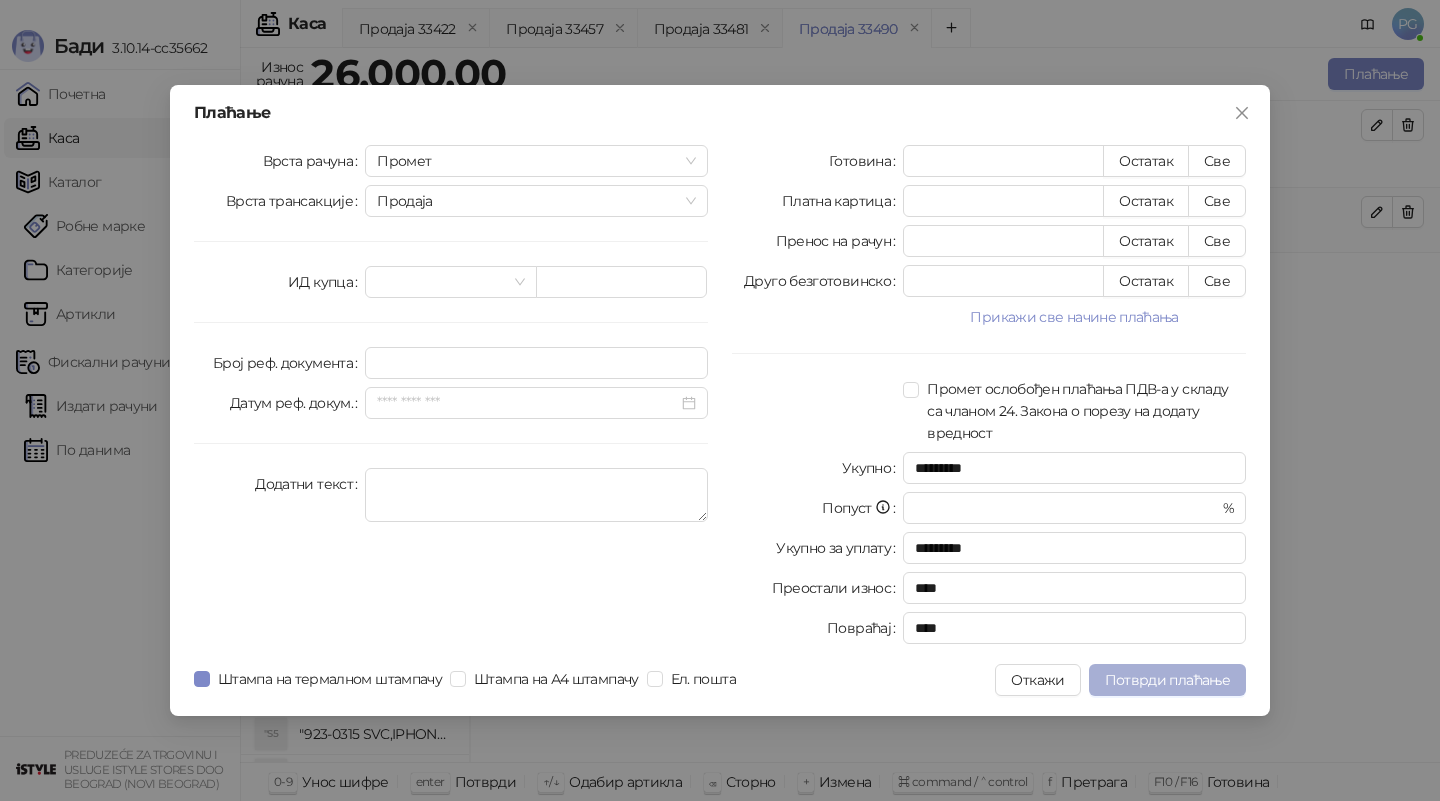 click on "Потврди плаћање" at bounding box center [1167, 680] 